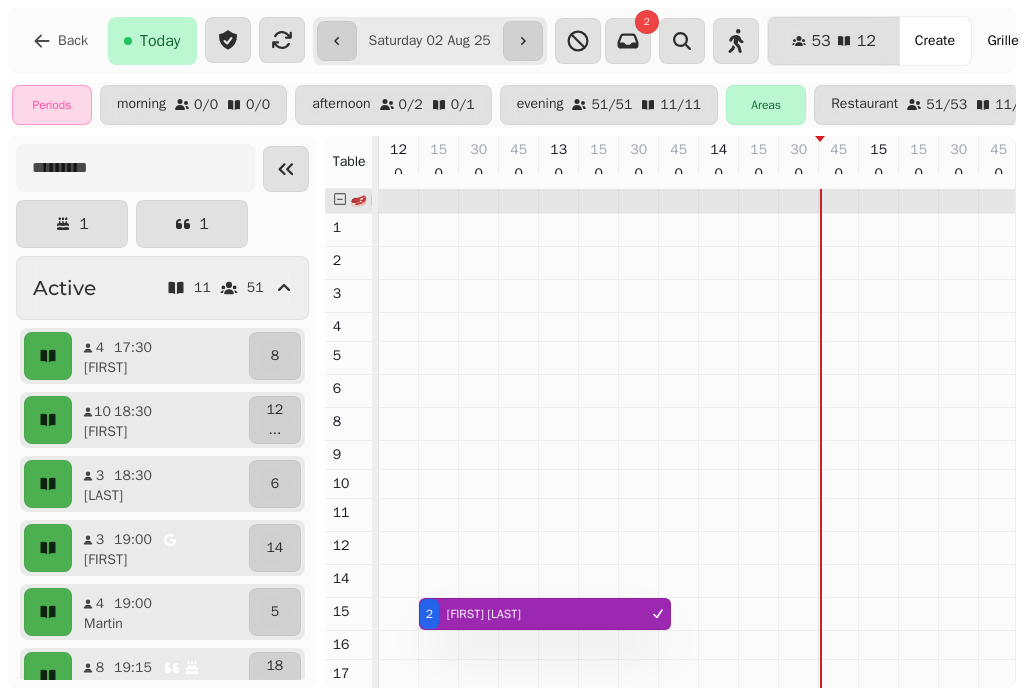 scroll, scrollTop: 0, scrollLeft: 0, axis: both 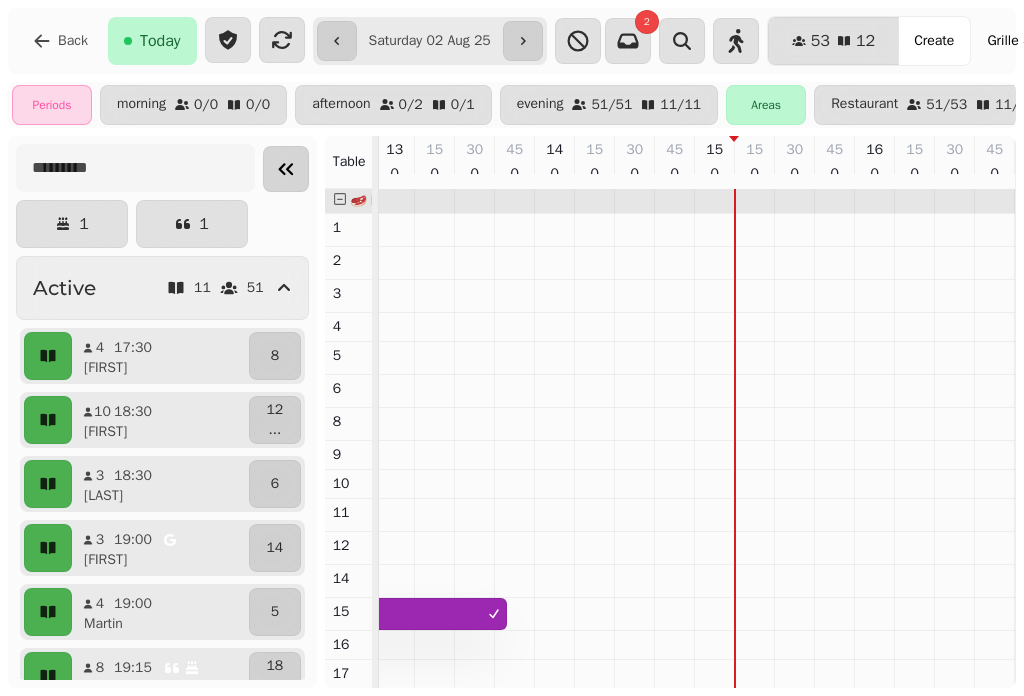 click 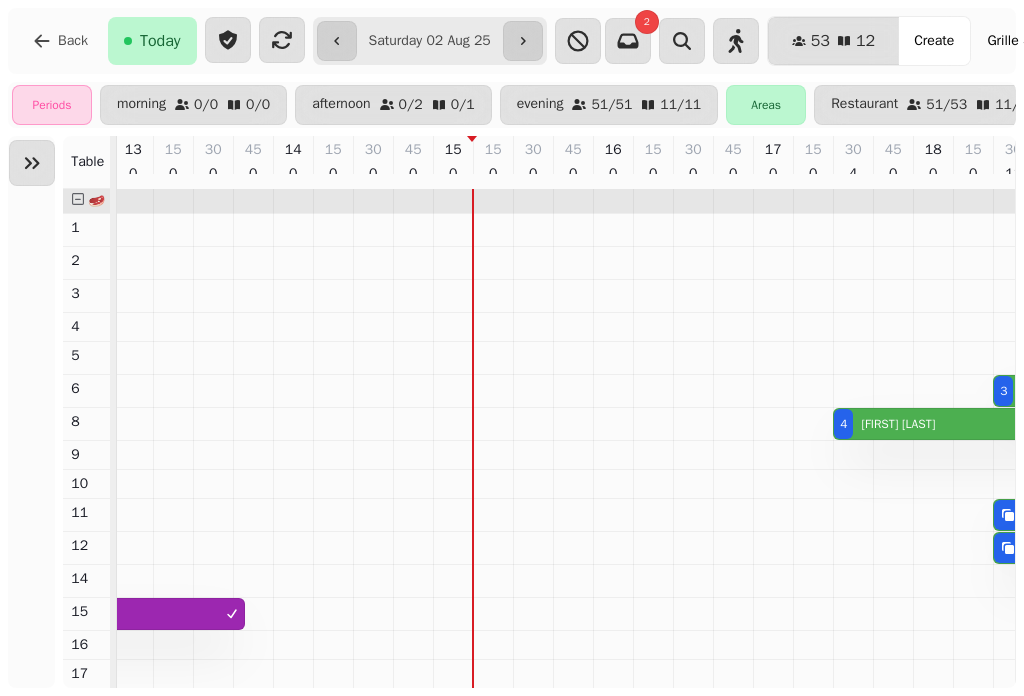 scroll, scrollTop: 0, scrollLeft: 377, axis: horizontal 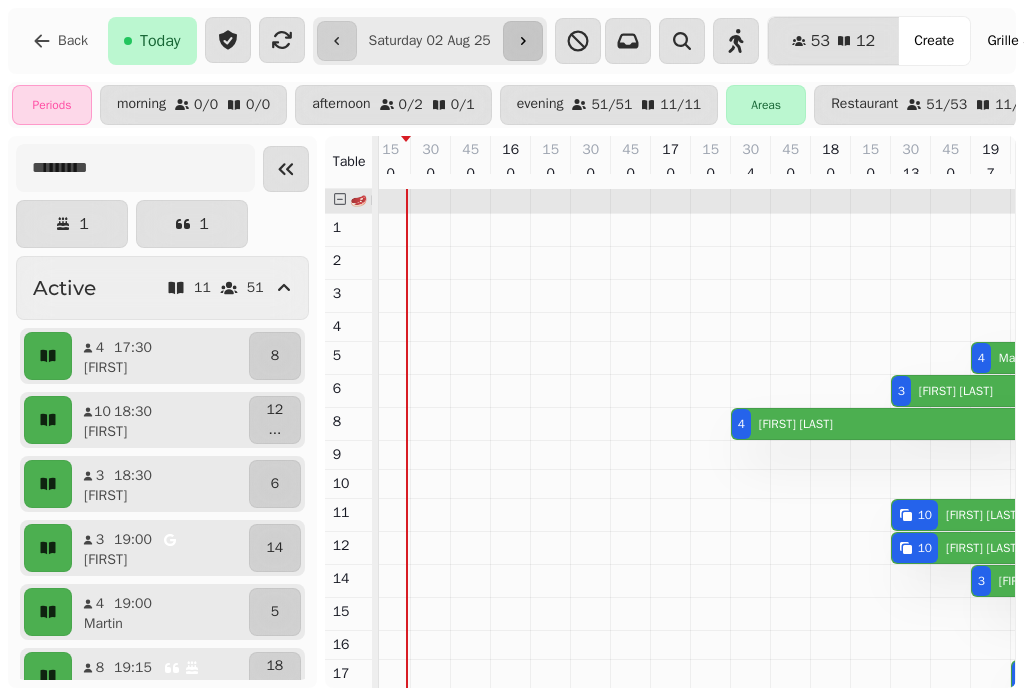 click 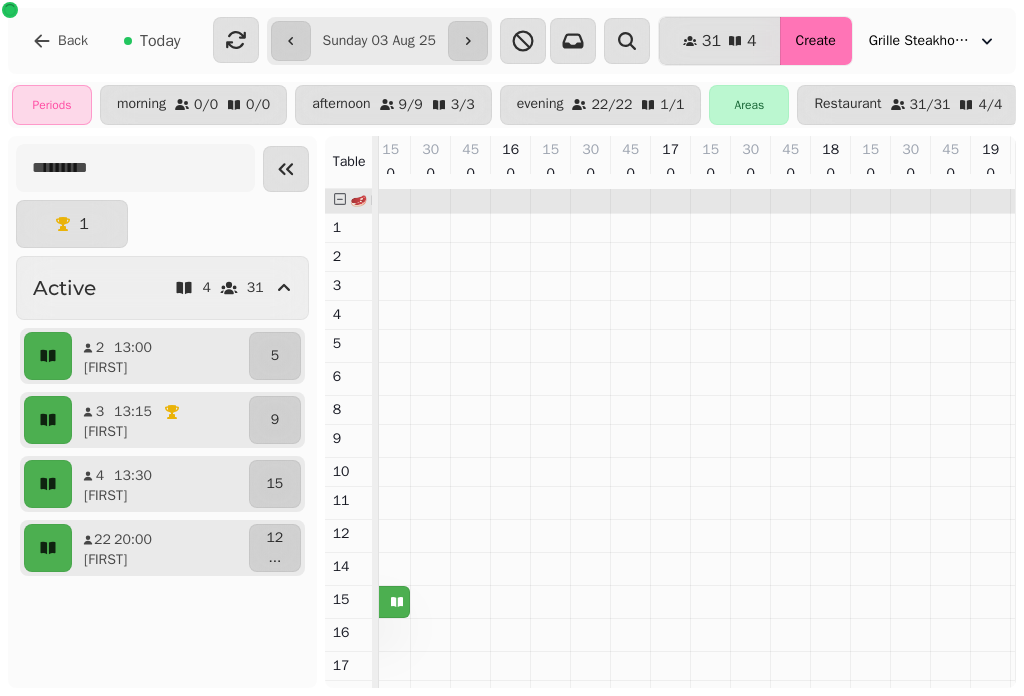 click on "Create" at bounding box center [816, 41] 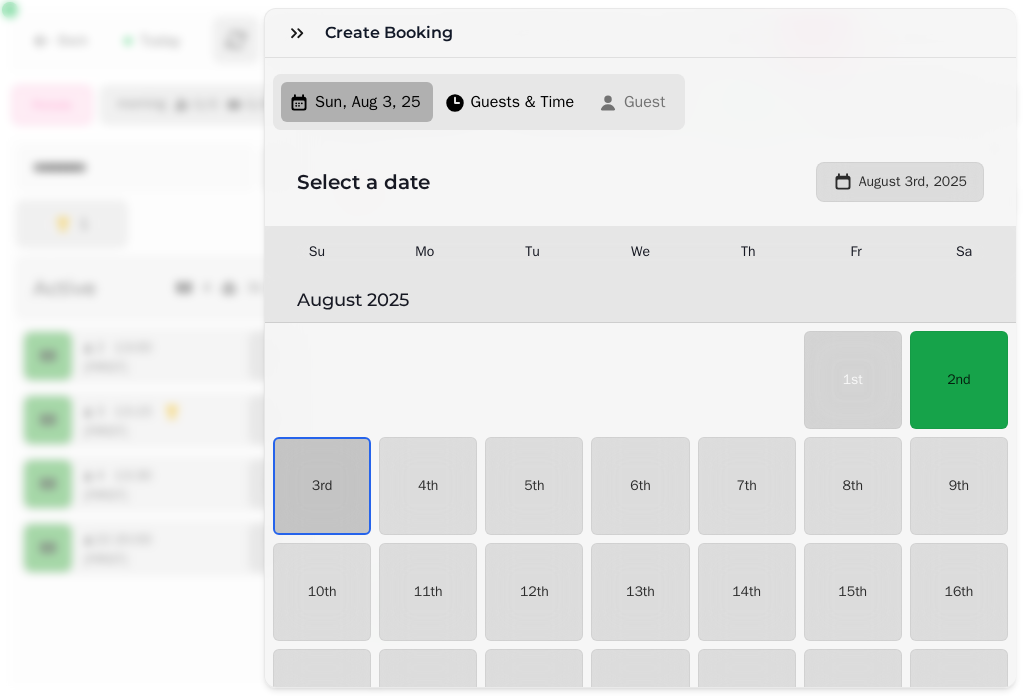 scroll, scrollTop: 46, scrollLeft: 0, axis: vertical 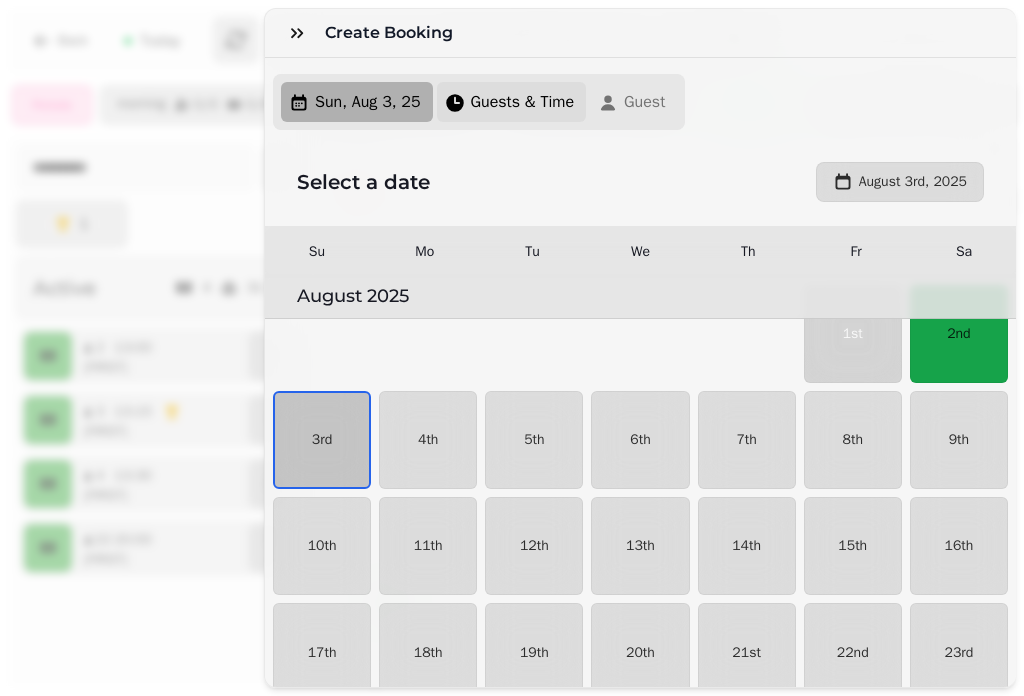 click 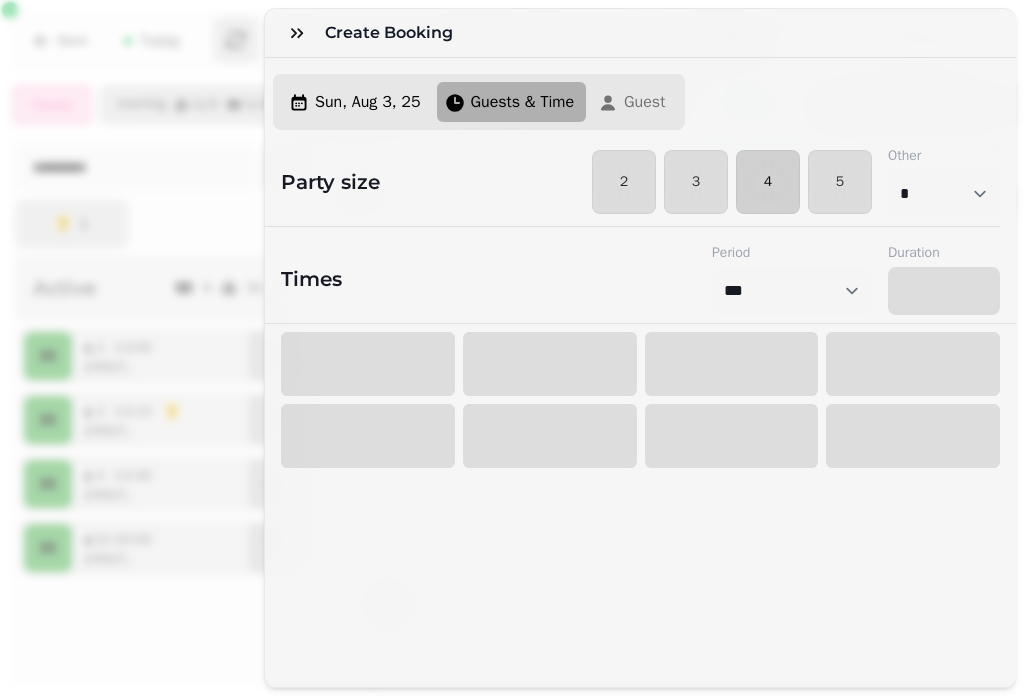 click on "4" at bounding box center (768, 182) 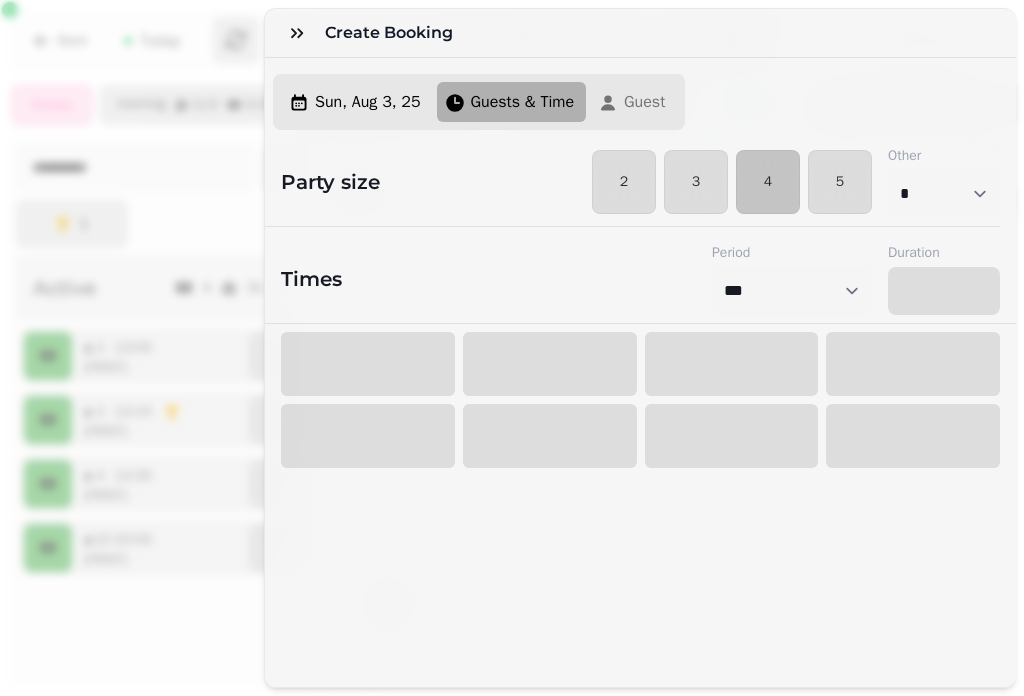 select on "****" 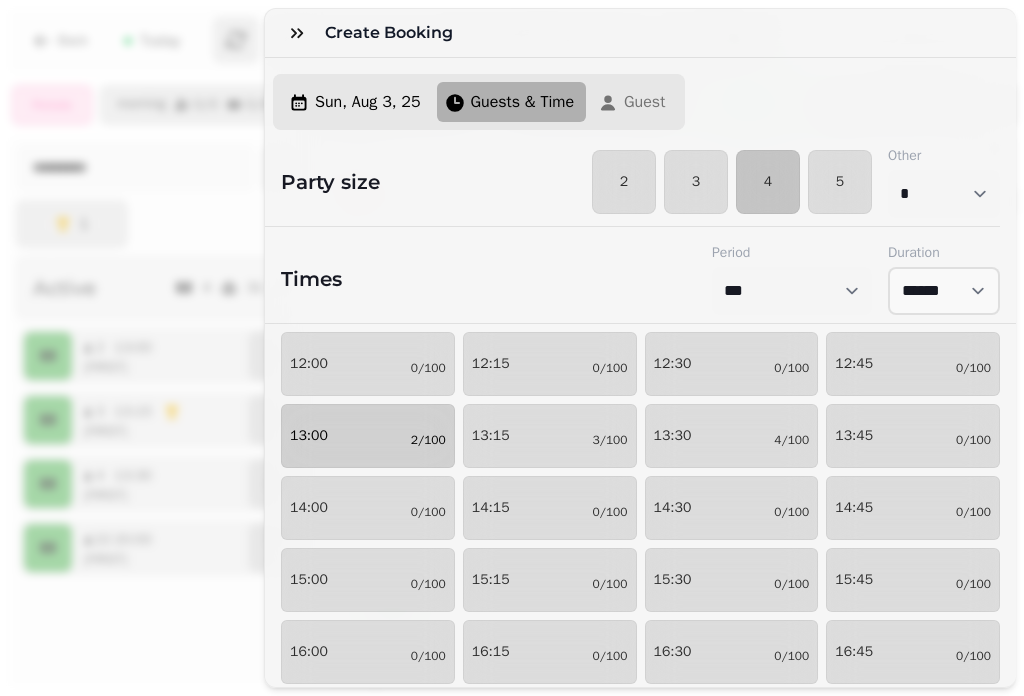 click on "13:00 2/100" at bounding box center [368, 436] 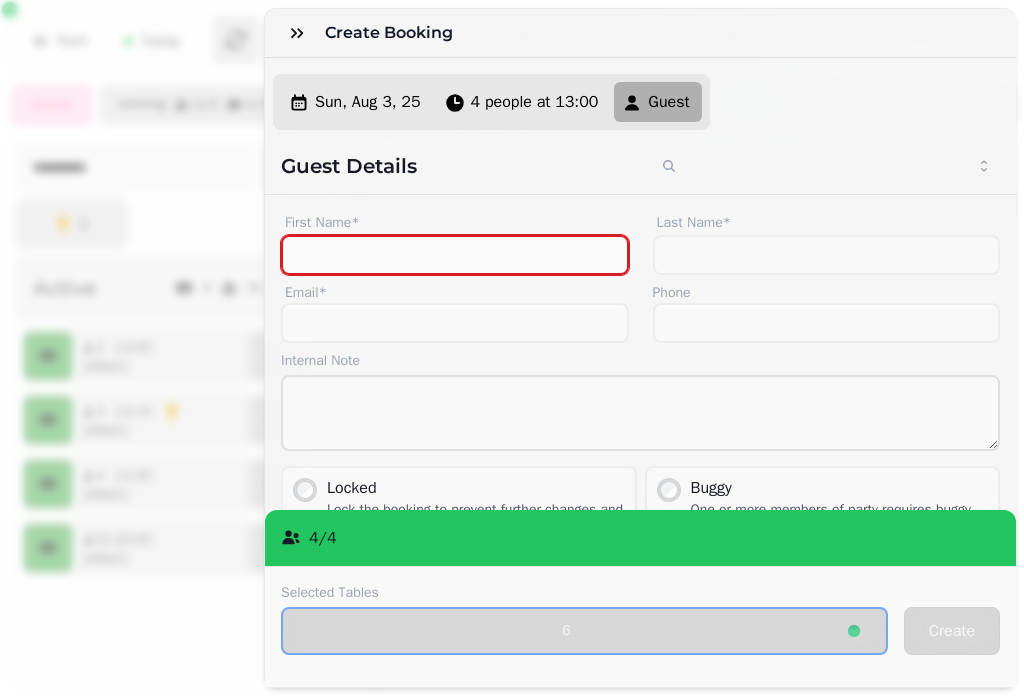 click on "First Name*" at bounding box center [455, 255] 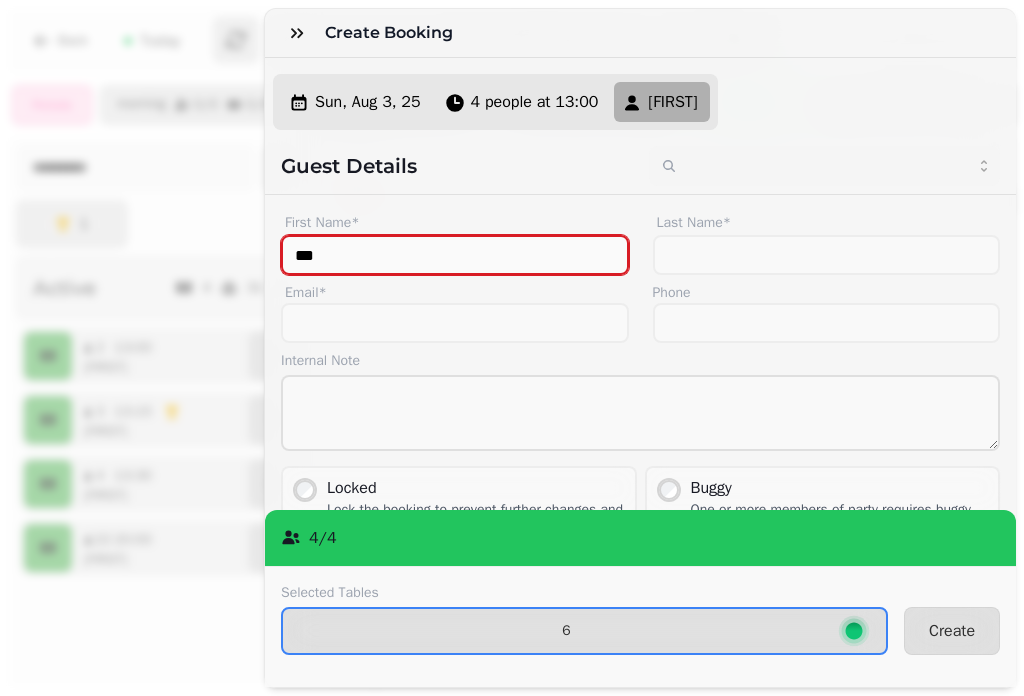 type on "***" 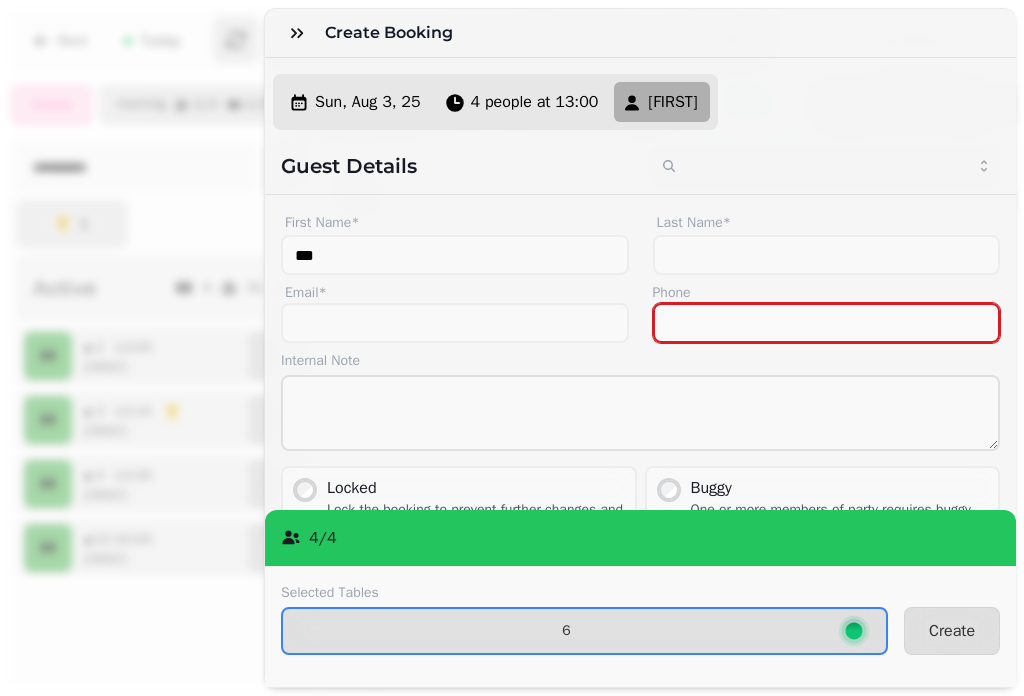 click on "Phone" at bounding box center (827, 323) 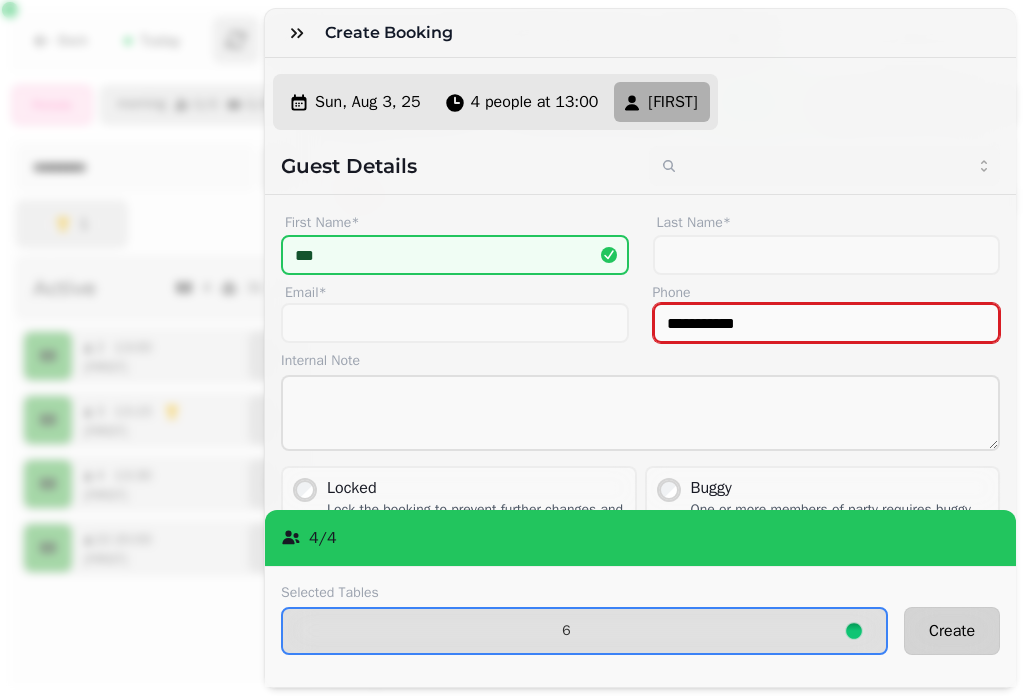 type on "**********" 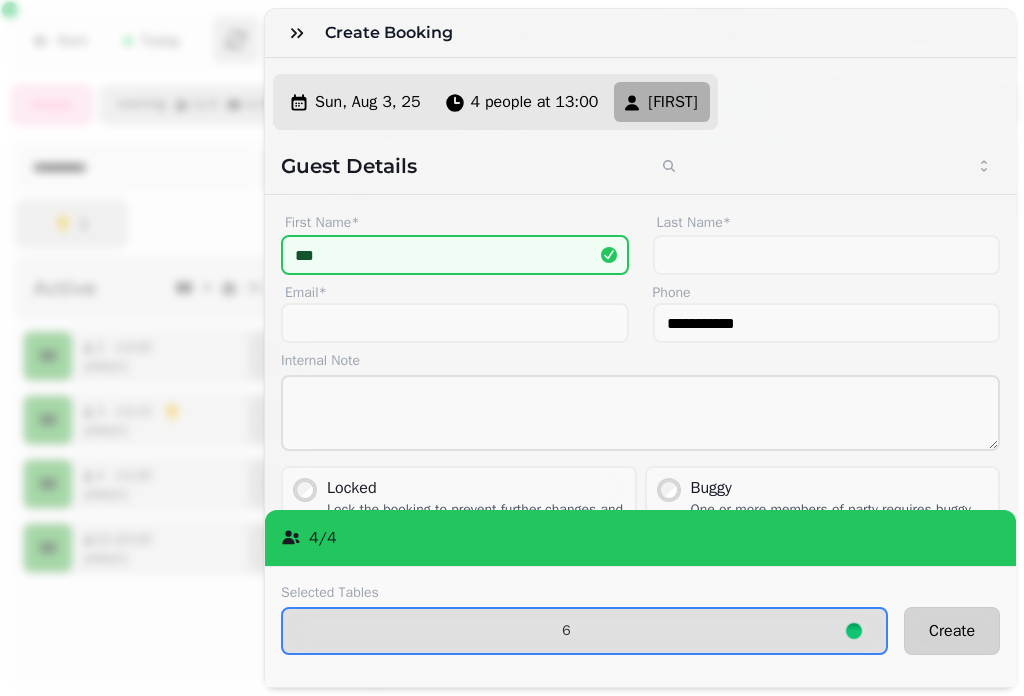 click on "Create" at bounding box center [952, 631] 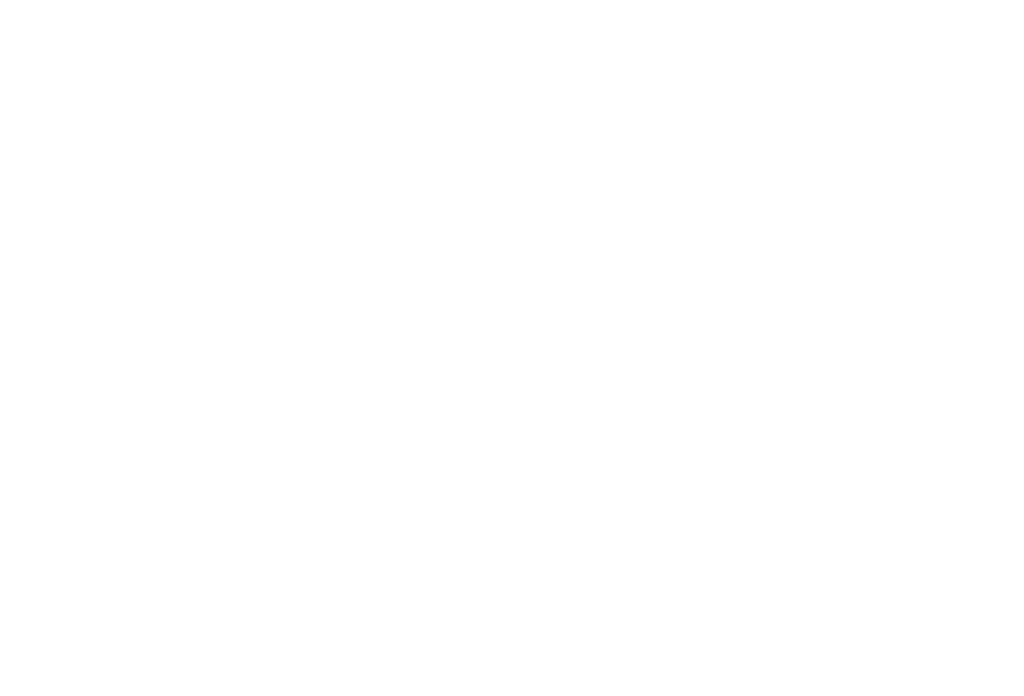 scroll, scrollTop: 0, scrollLeft: 0, axis: both 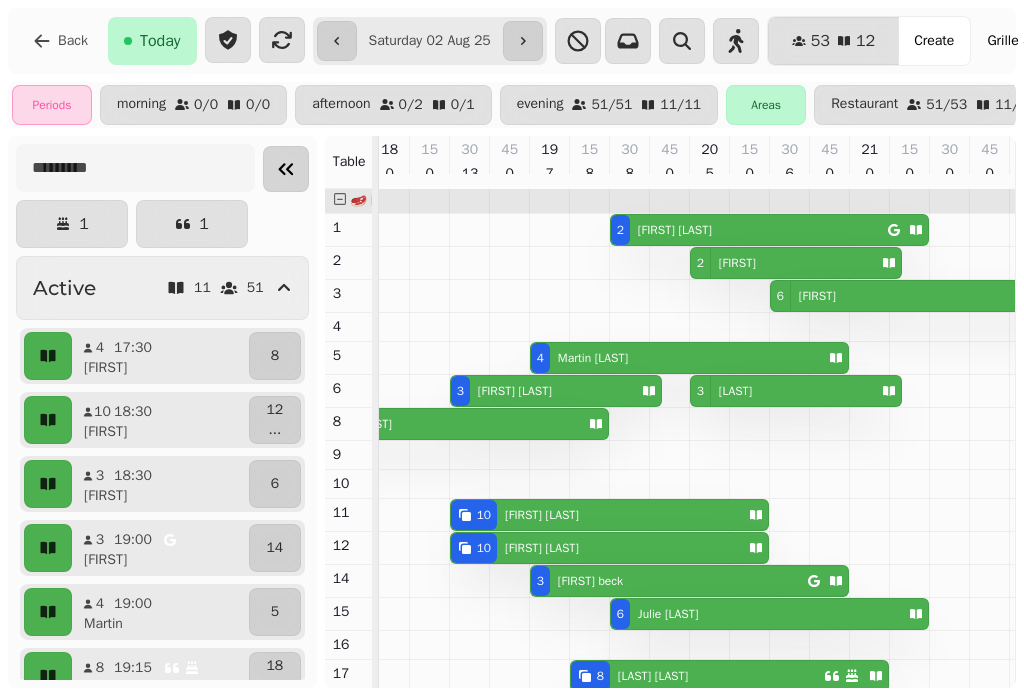 click 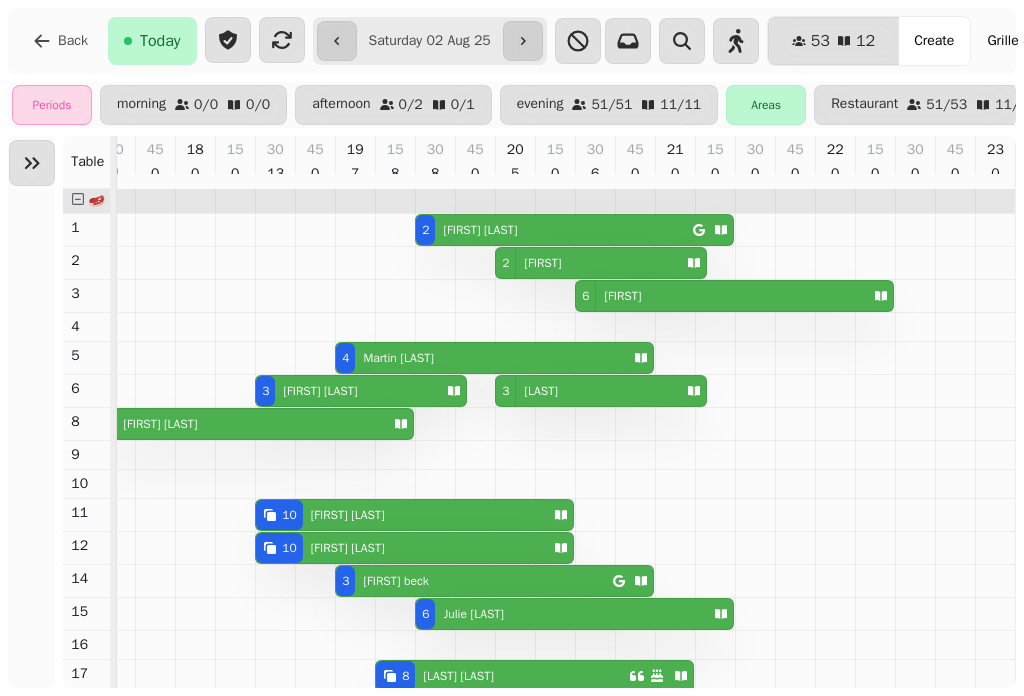 scroll, scrollTop: 0, scrollLeft: 917, axis: horizontal 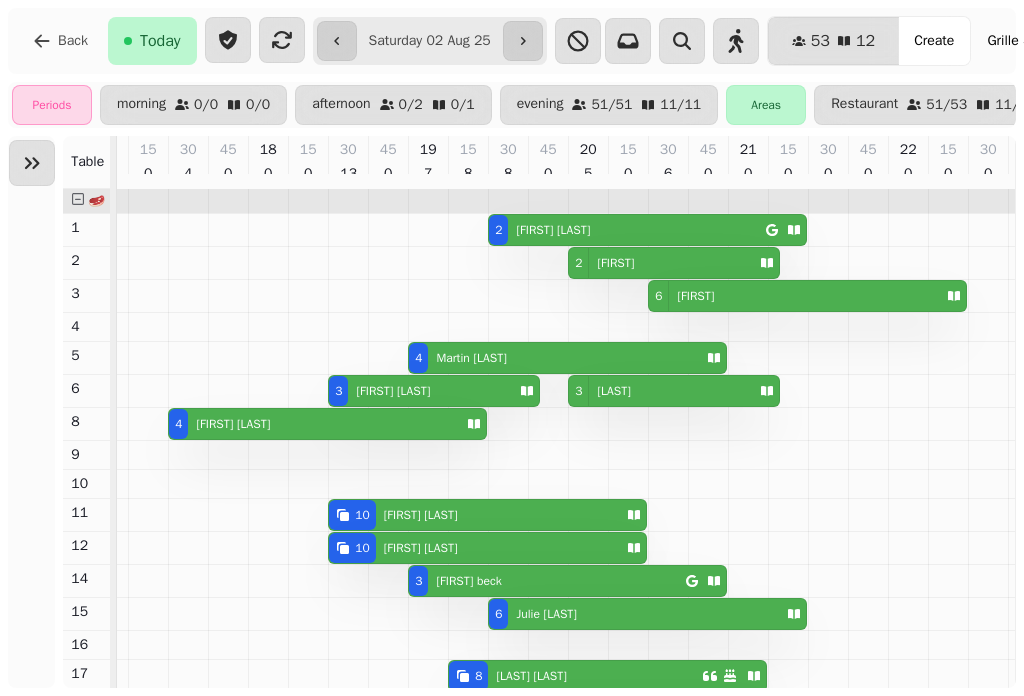 click on "10 [FIRST] [LAST]" at bounding box center [473, 515] 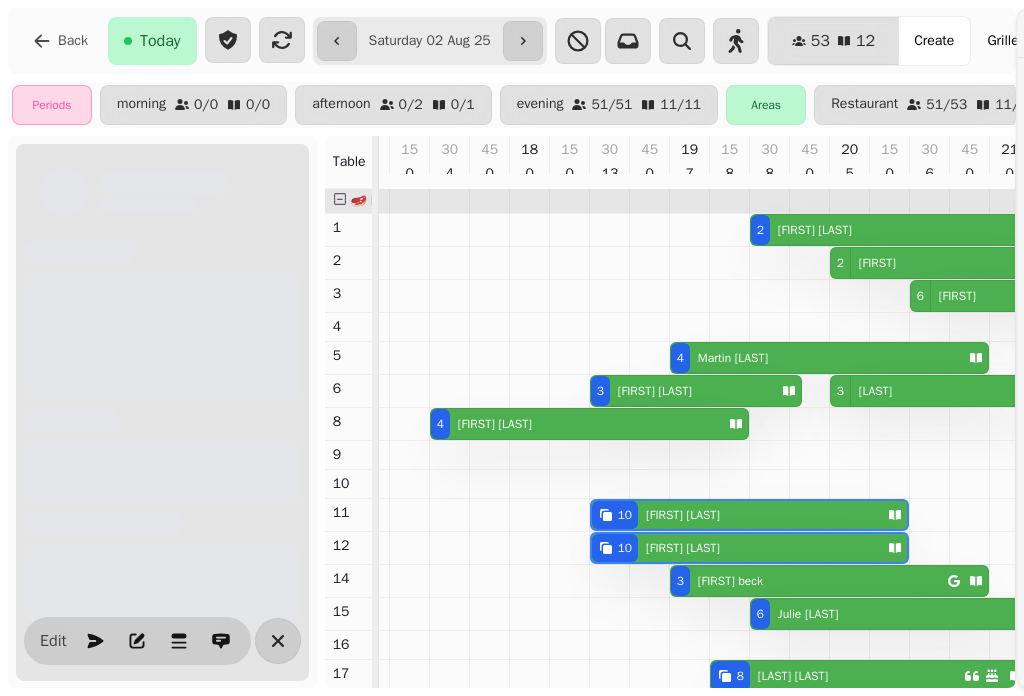 scroll, scrollTop: 0, scrollLeft: 920, axis: horizontal 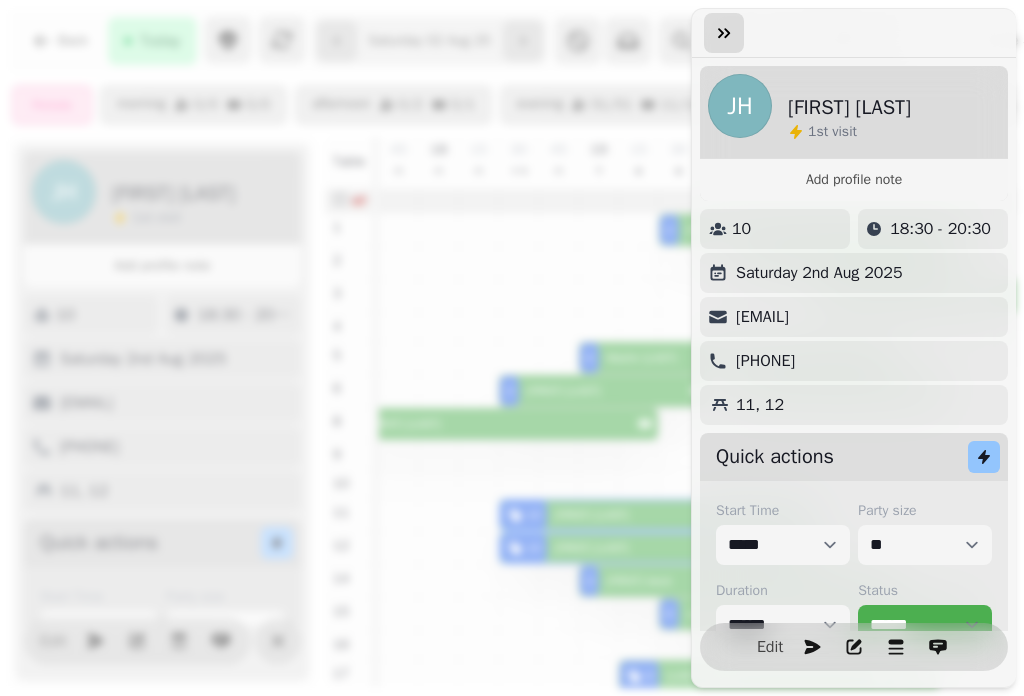 click 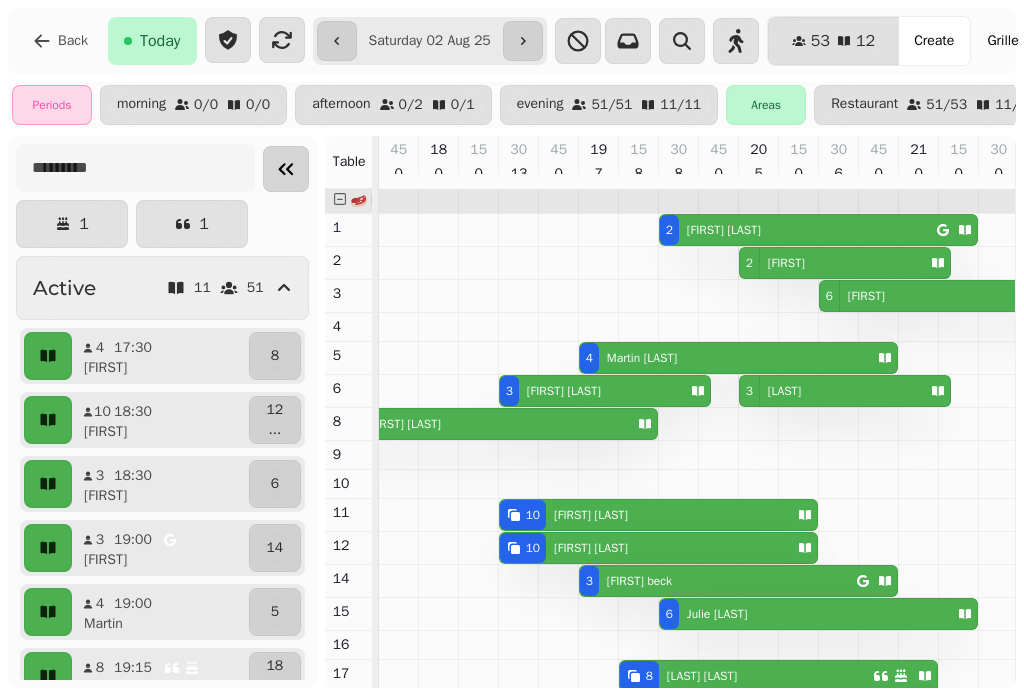 click 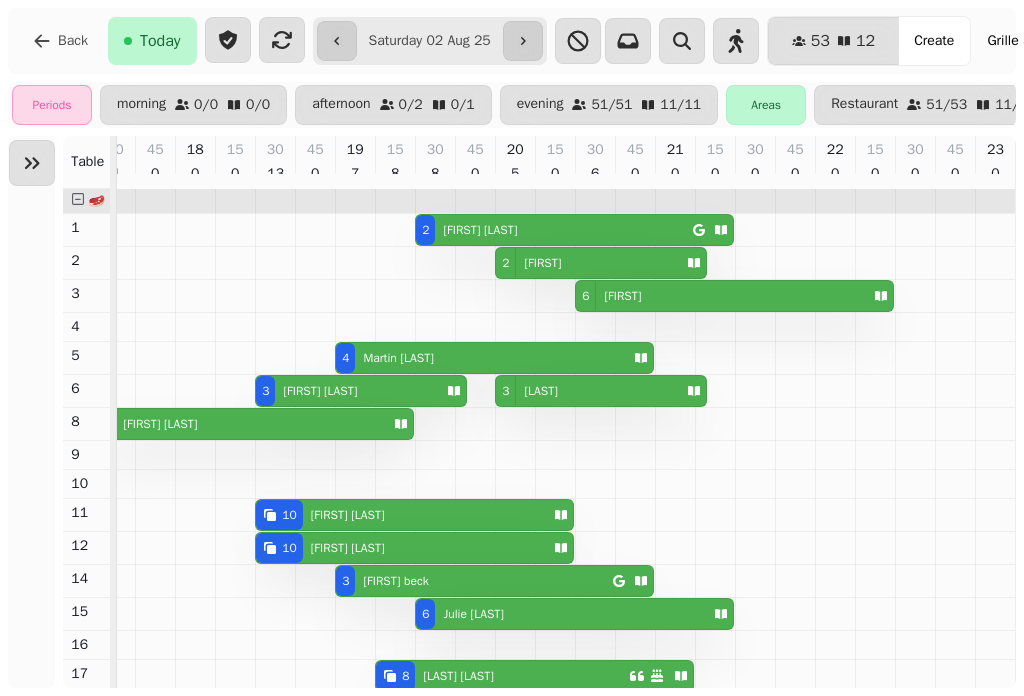 scroll, scrollTop: 0, scrollLeft: 917, axis: horizontal 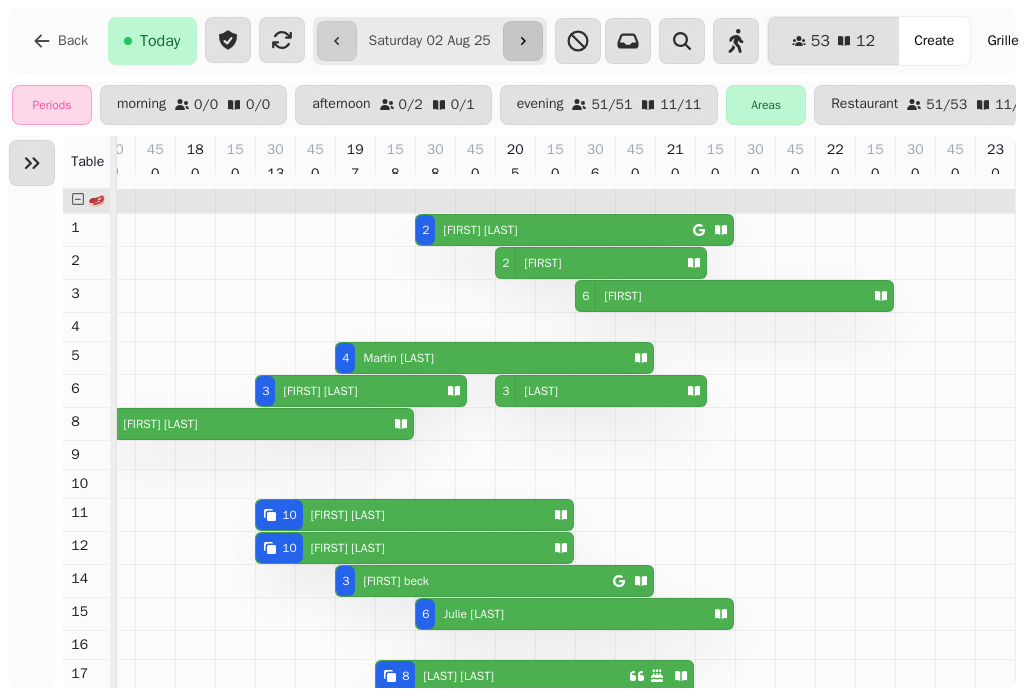click 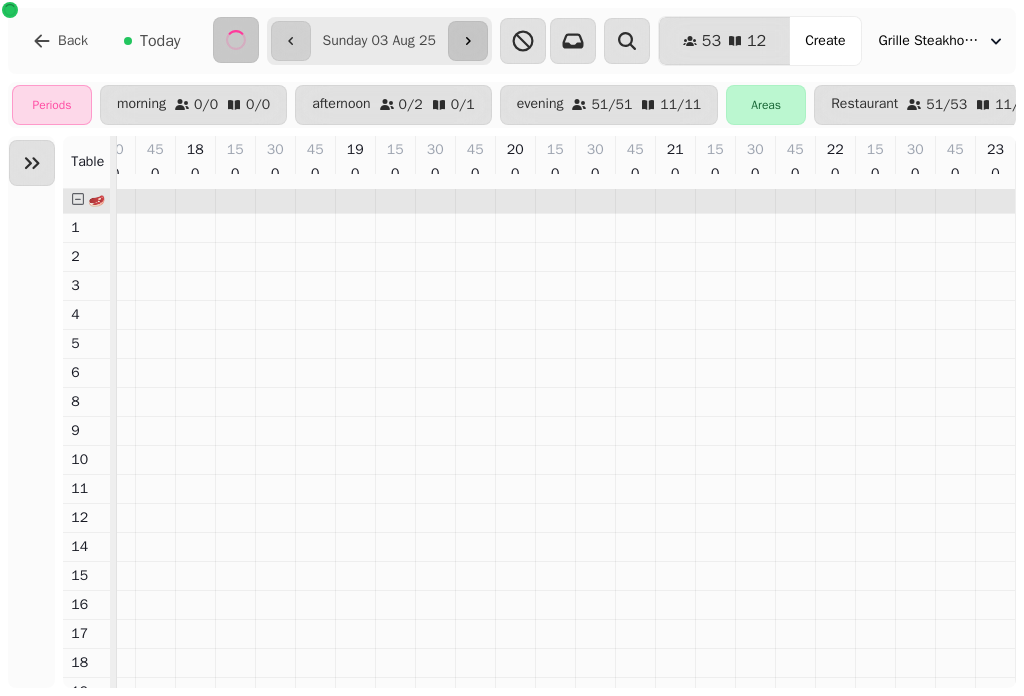 scroll, scrollTop: 0, scrollLeft: 575, axis: horizontal 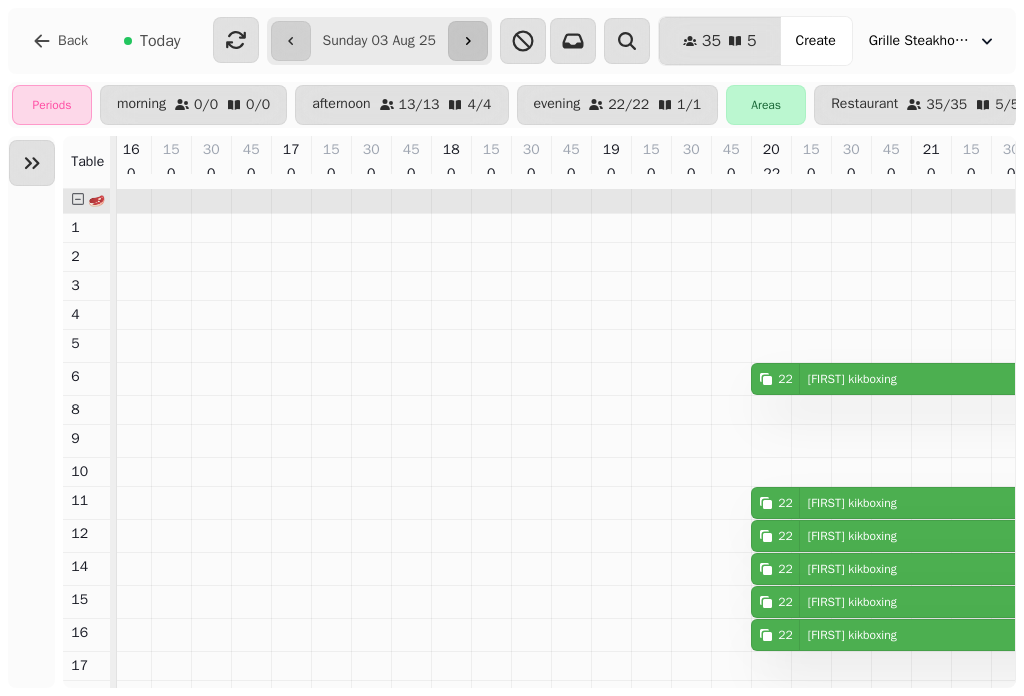 click at bounding box center [468, 41] 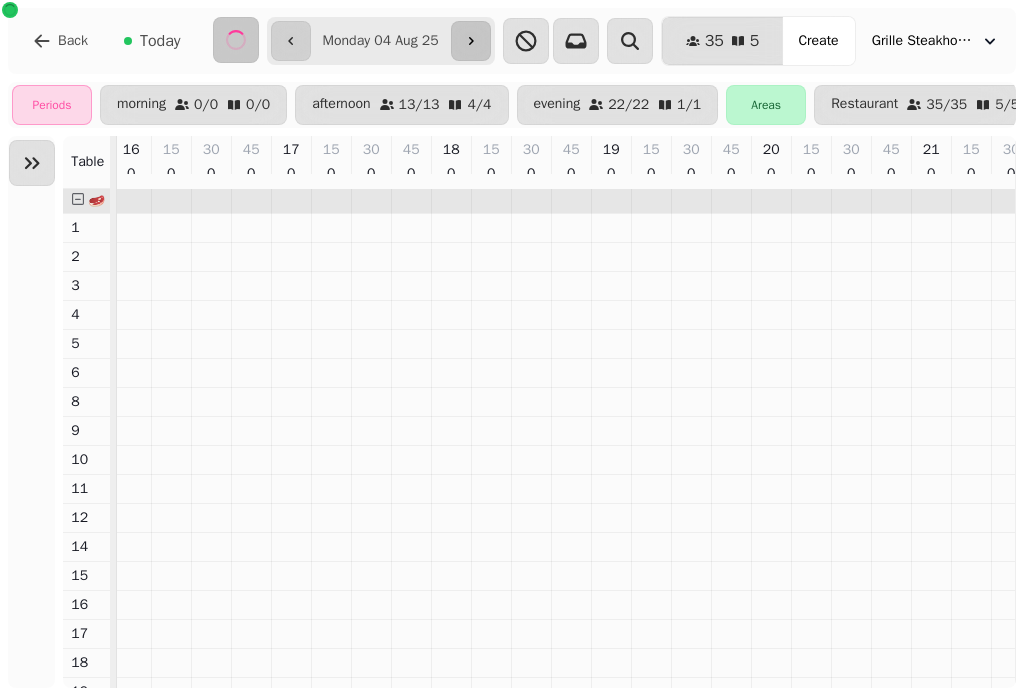 scroll, scrollTop: 0, scrollLeft: 575, axis: horizontal 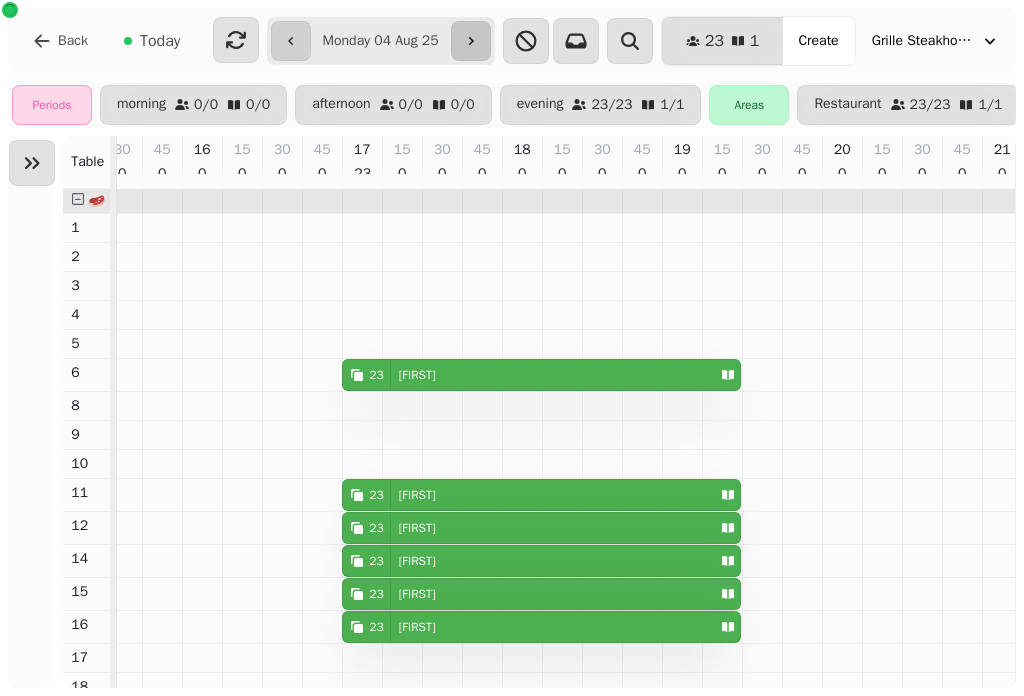 click 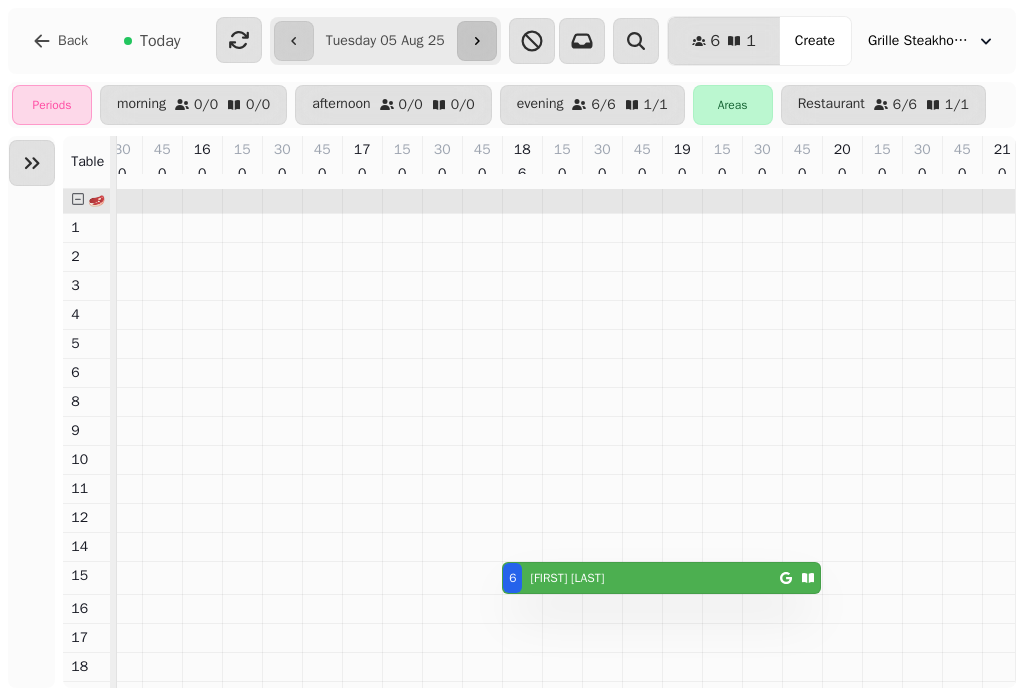 click 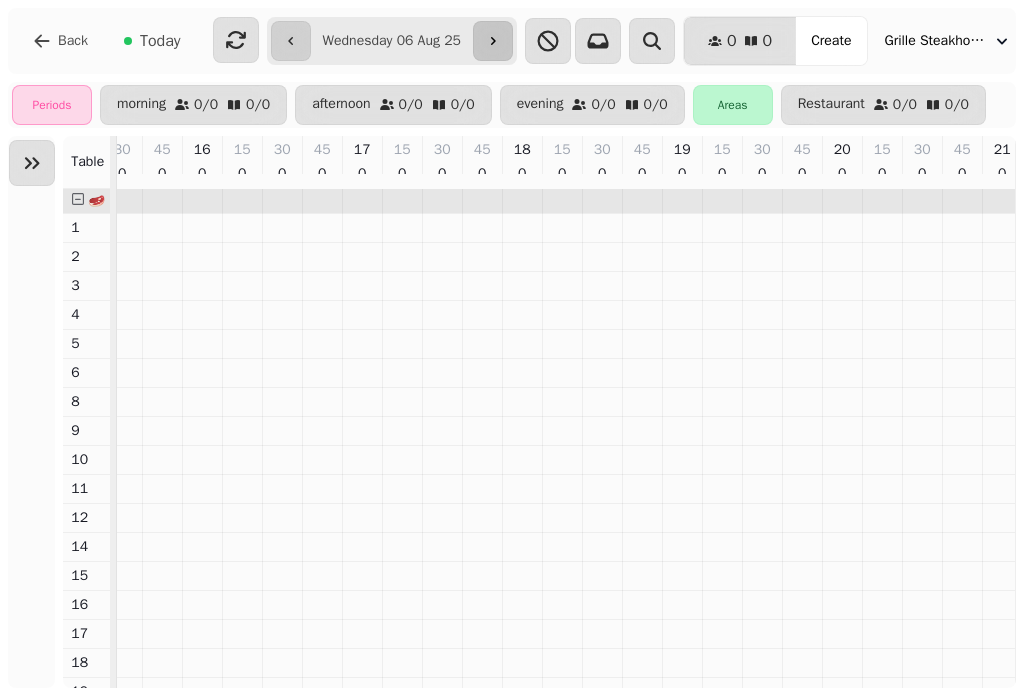 click at bounding box center [493, 41] 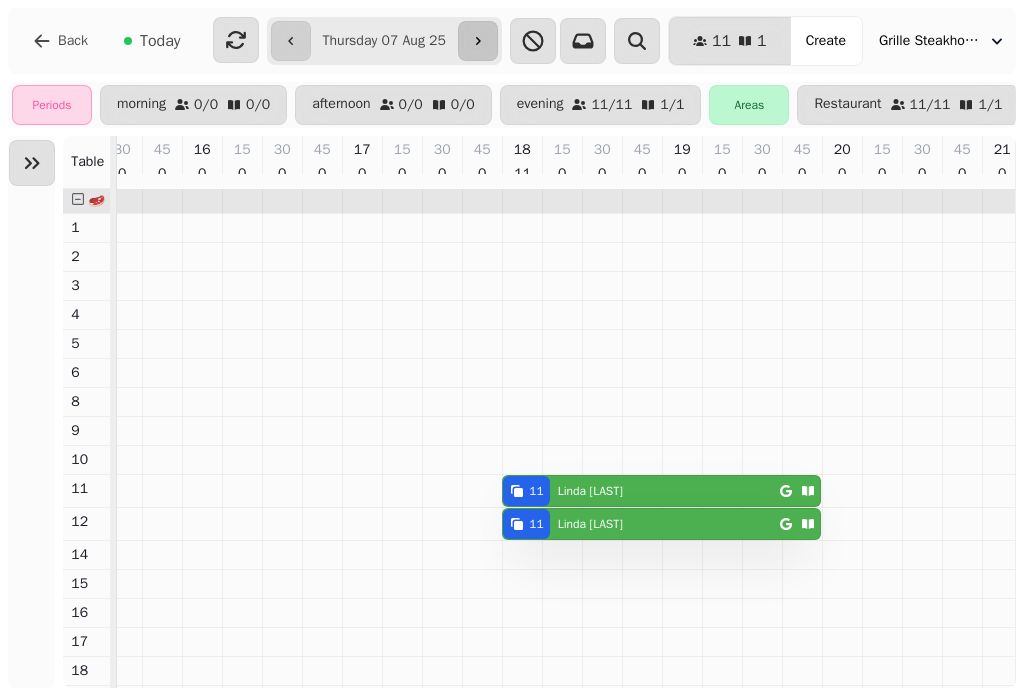 click at bounding box center [478, 41] 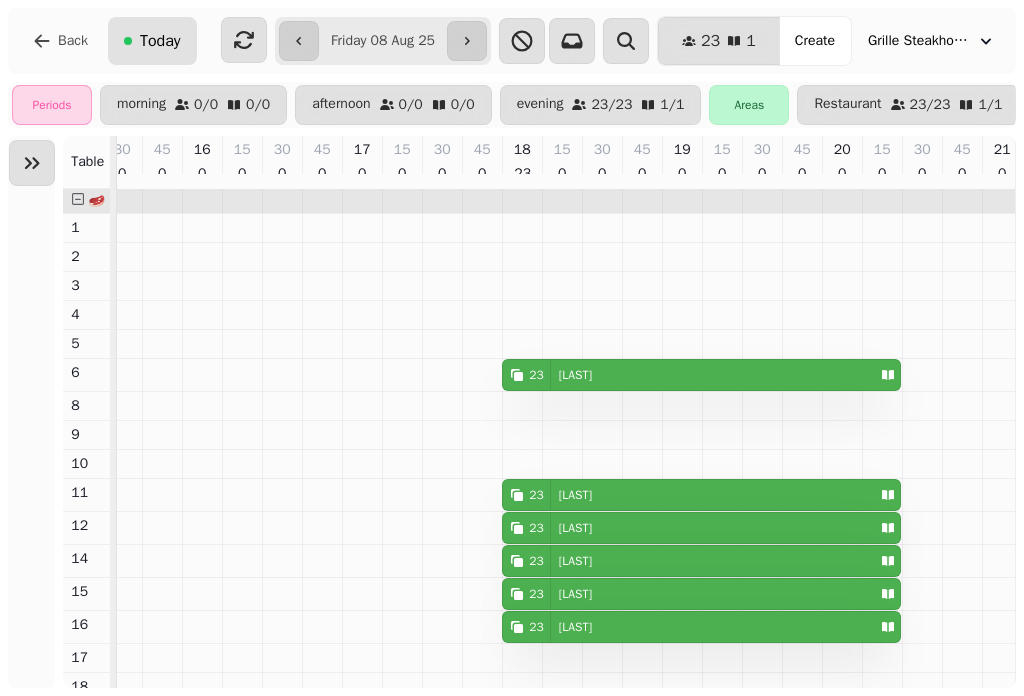 click on "Today" at bounding box center (160, 41) 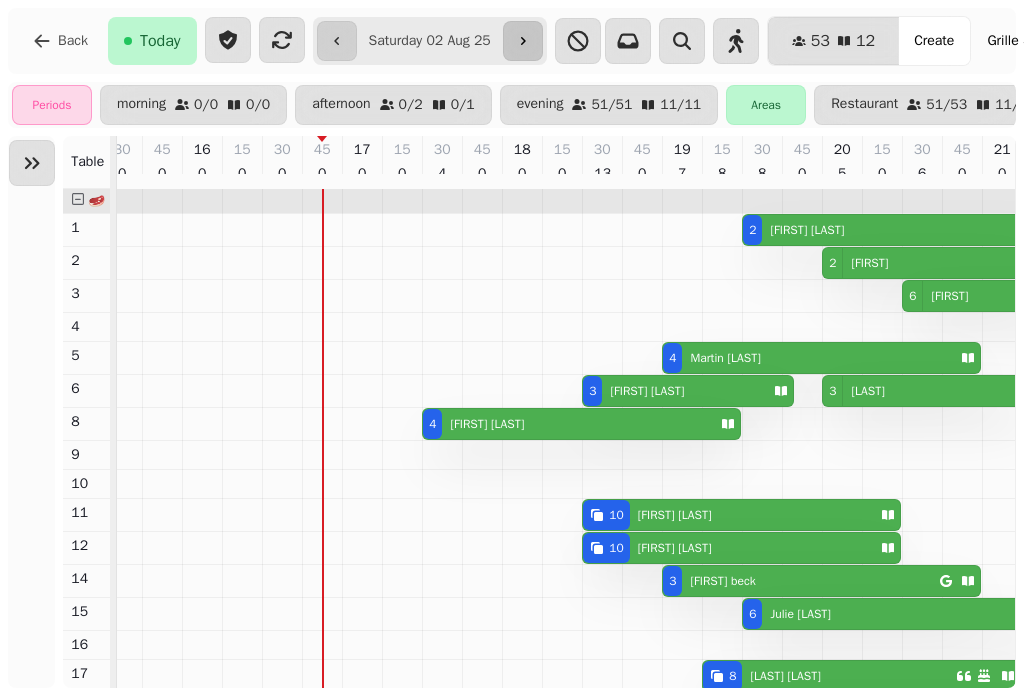 click at bounding box center [523, 41] 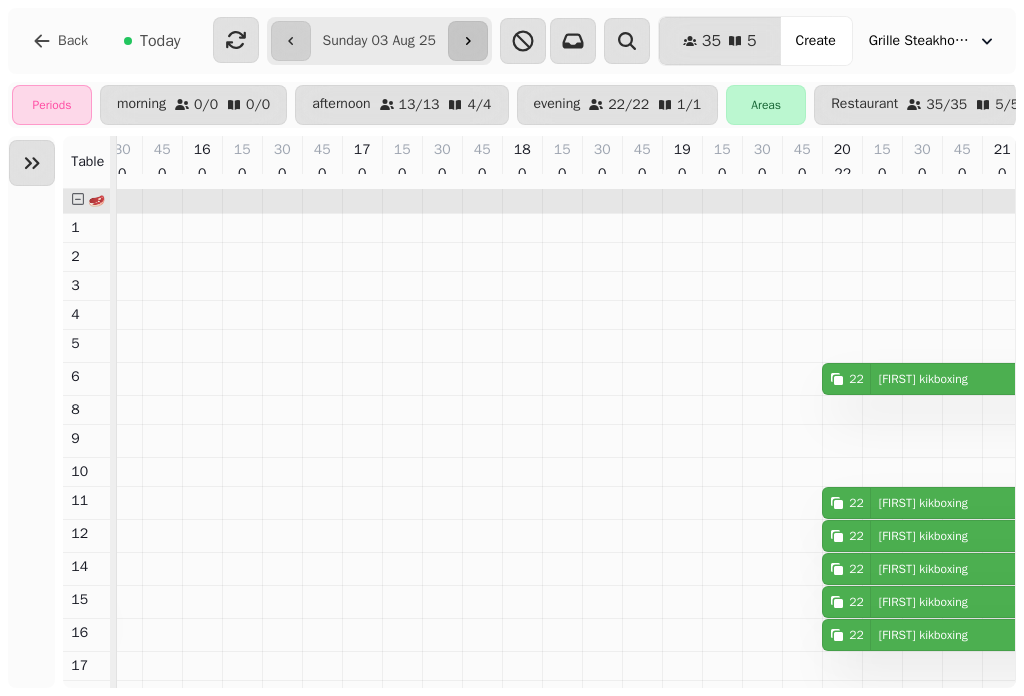 click 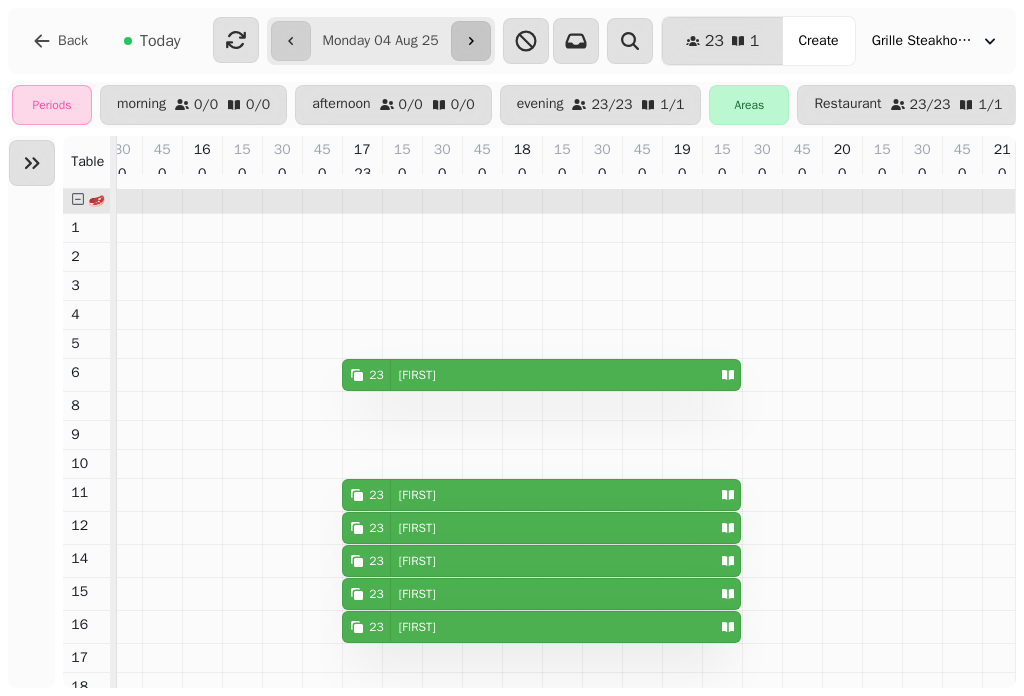 click at bounding box center (471, 41) 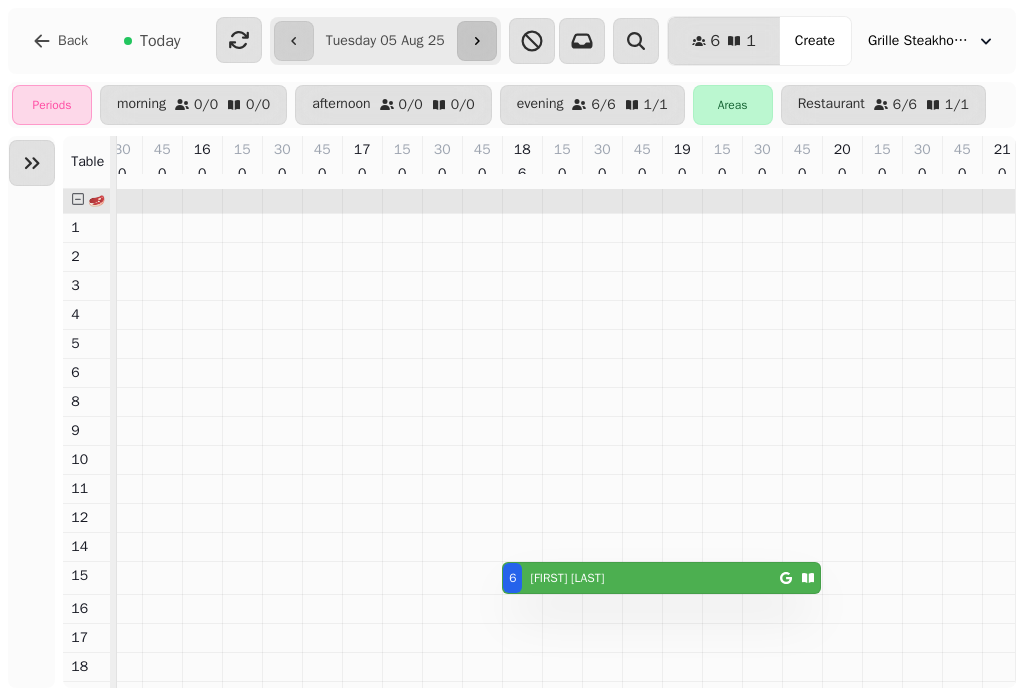 click 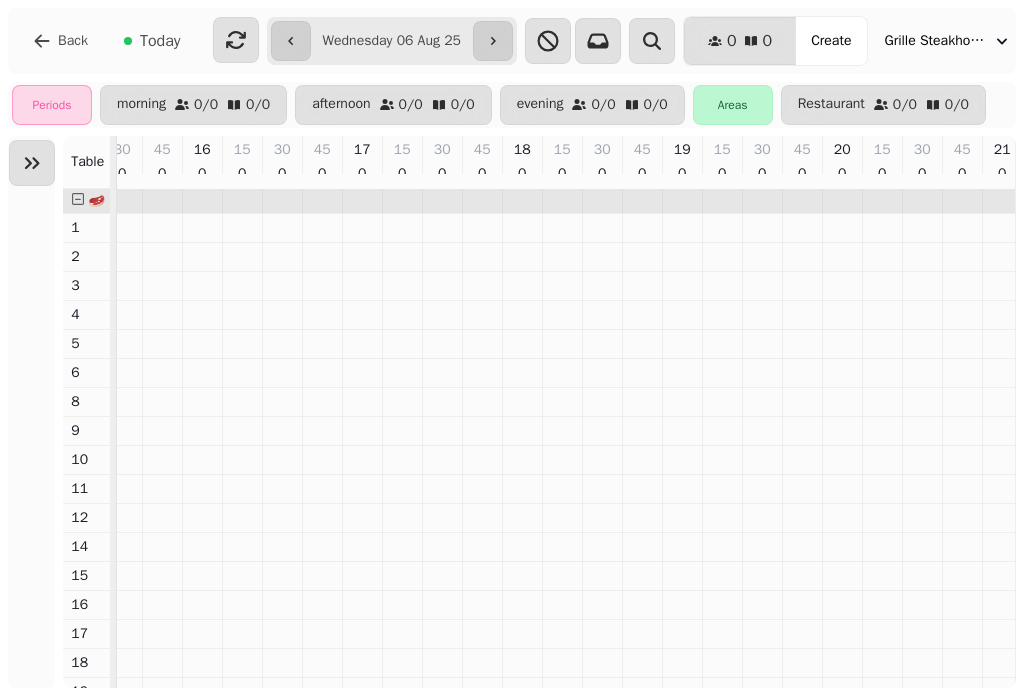 click 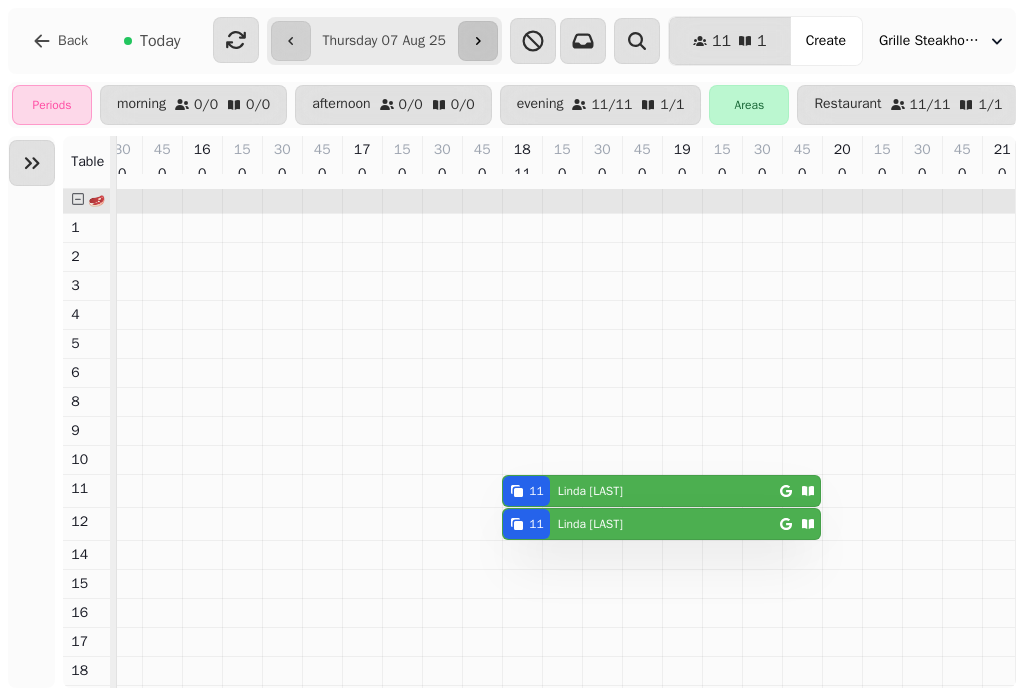 click 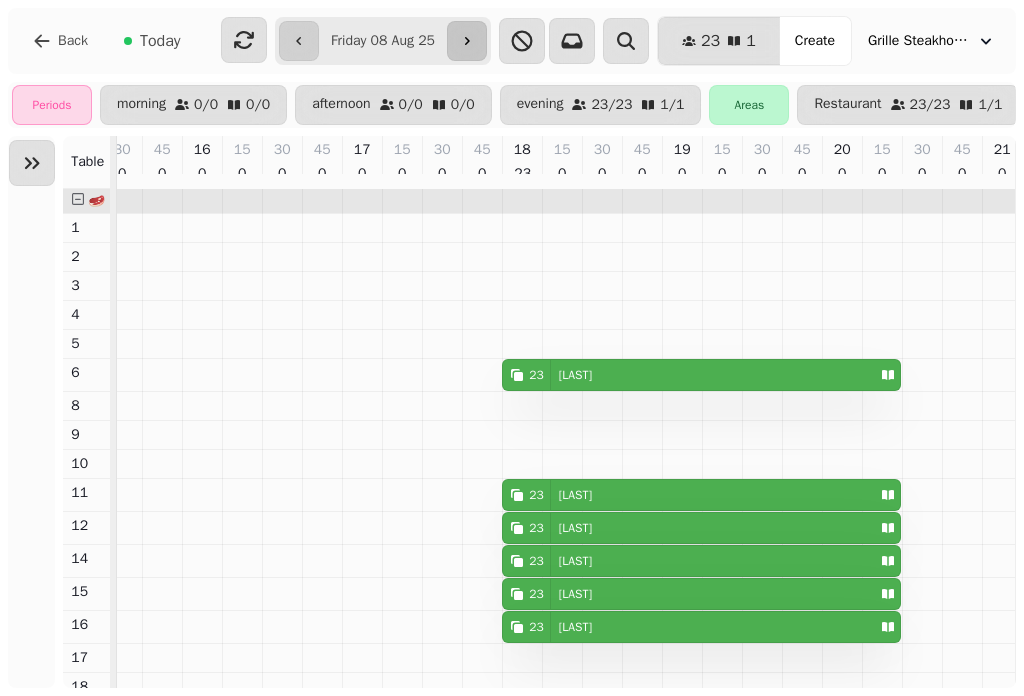 click 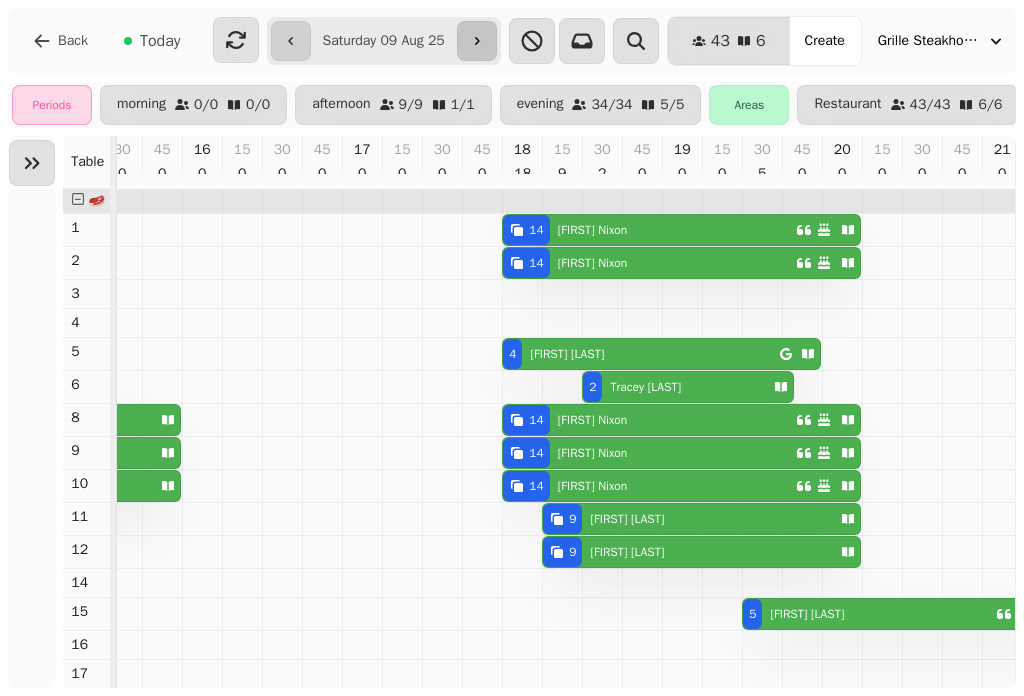 click 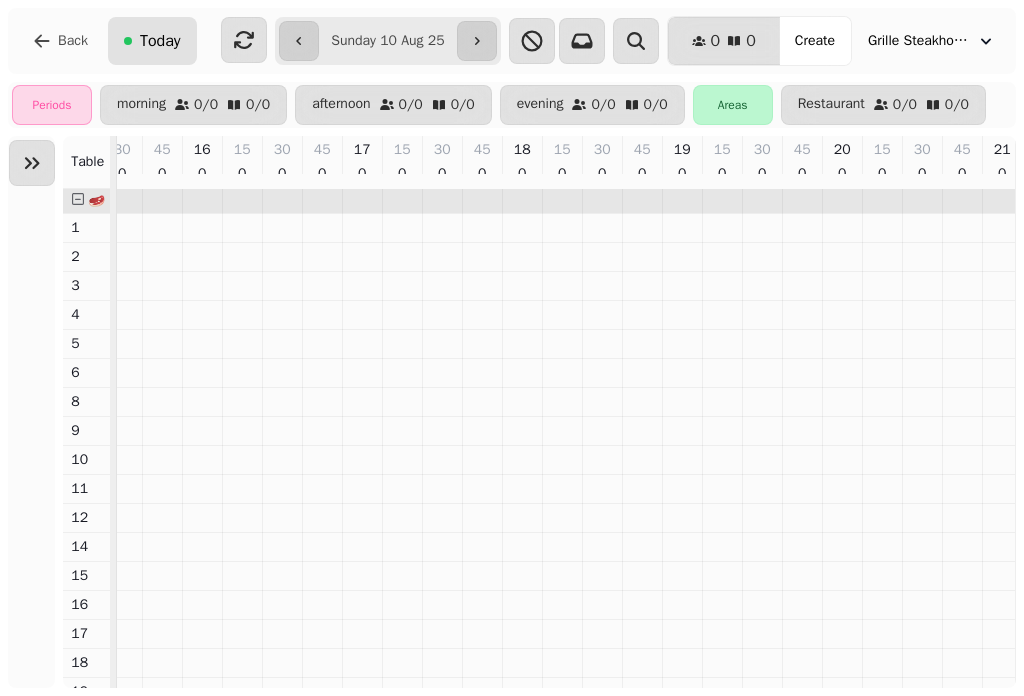 click on "Today" at bounding box center (160, 41) 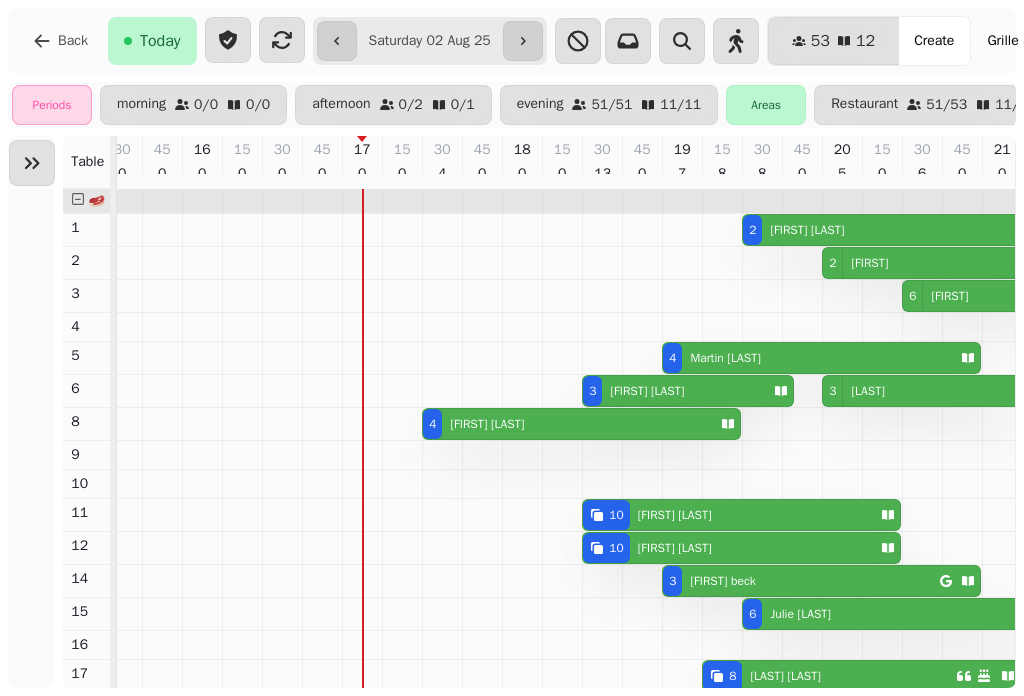 scroll, scrollTop: 0, scrollLeft: 573, axis: horizontal 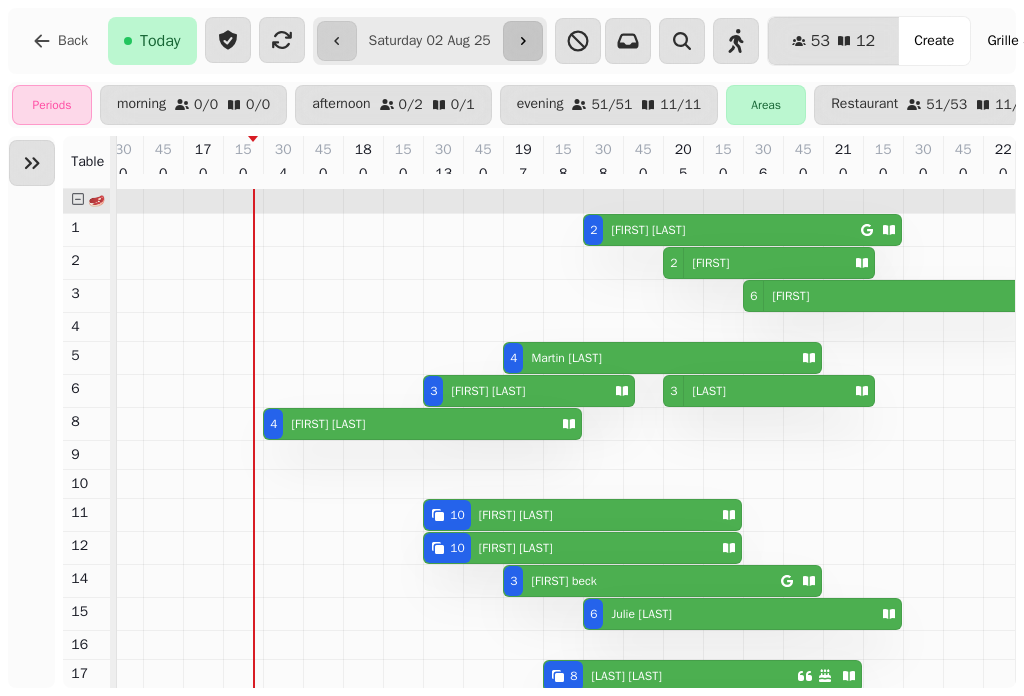 click at bounding box center [523, 41] 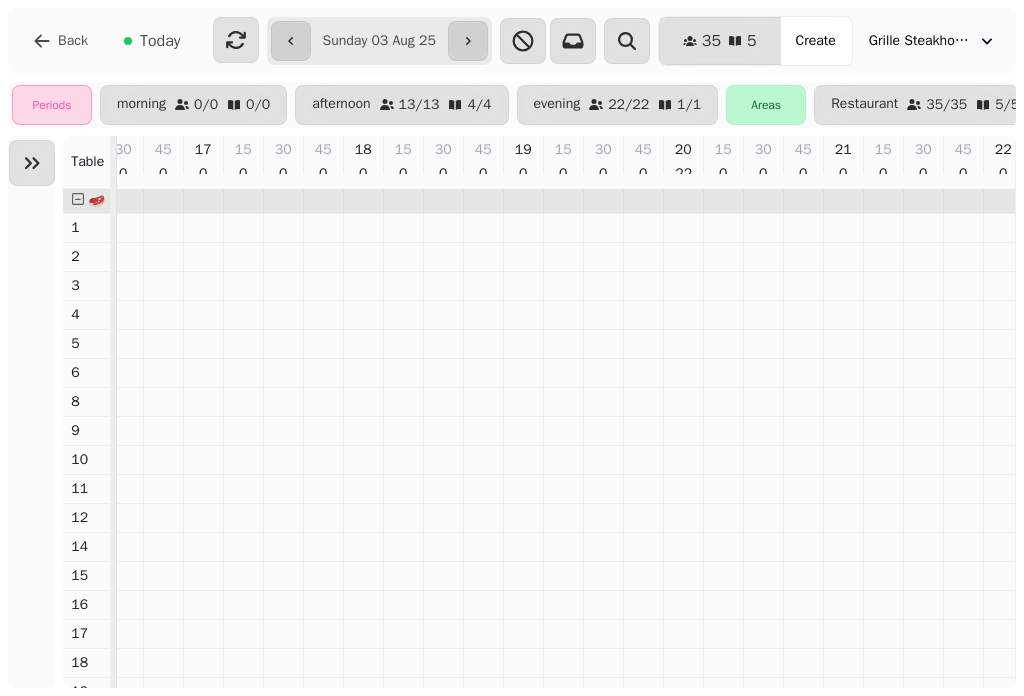 scroll, scrollTop: 0, scrollLeft: 575, axis: horizontal 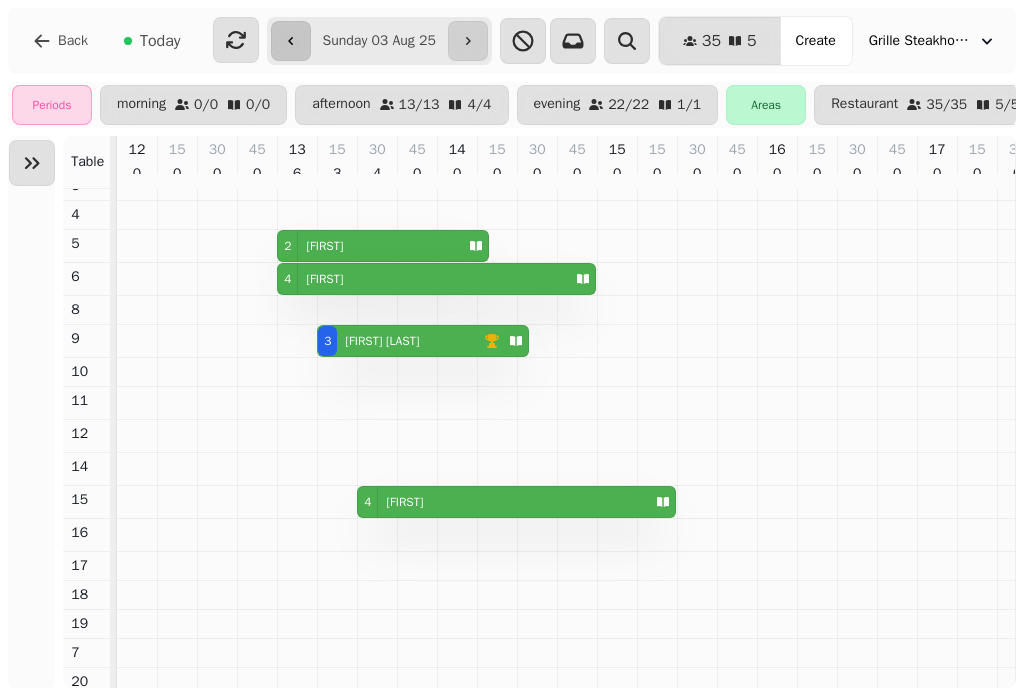click at bounding box center [291, 41] 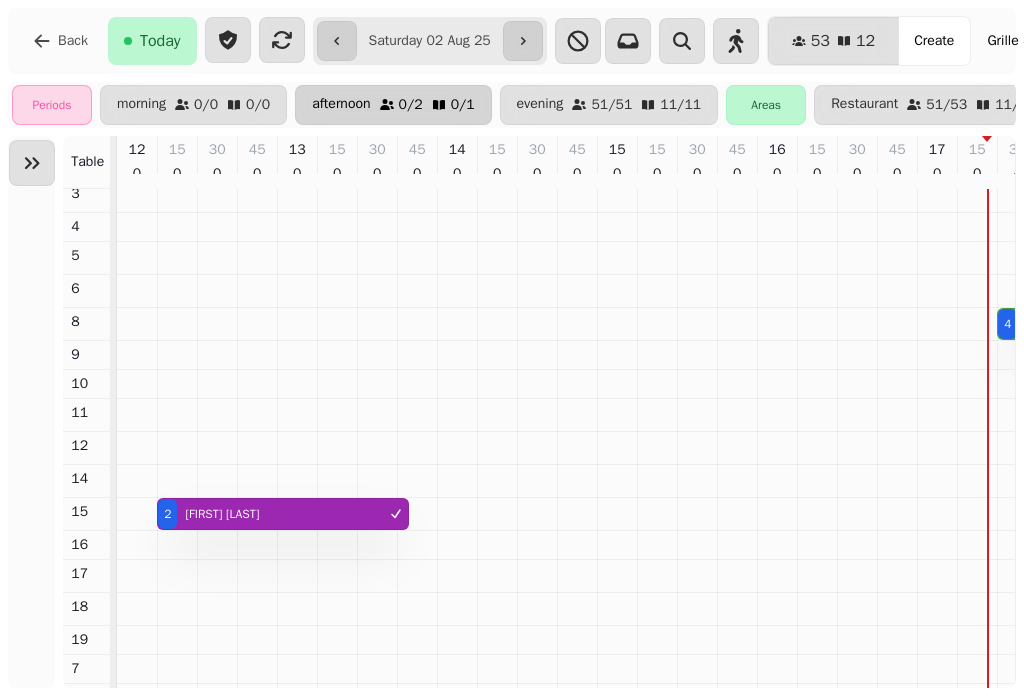 type on "**********" 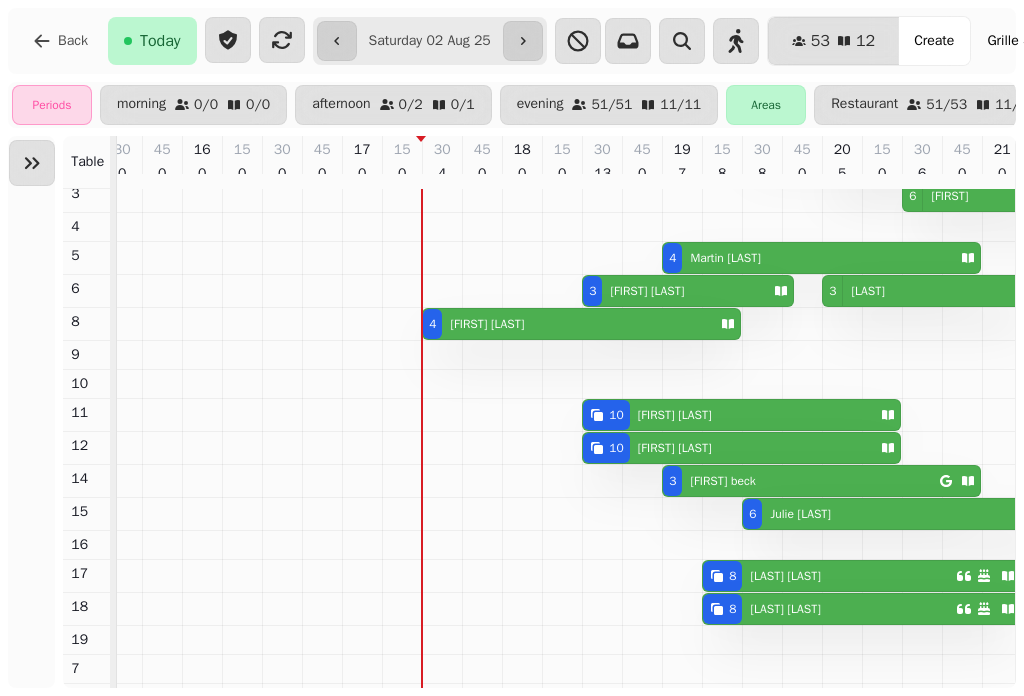 click on "4 Faisal   Khalaf" at bounding box center [567, 324] 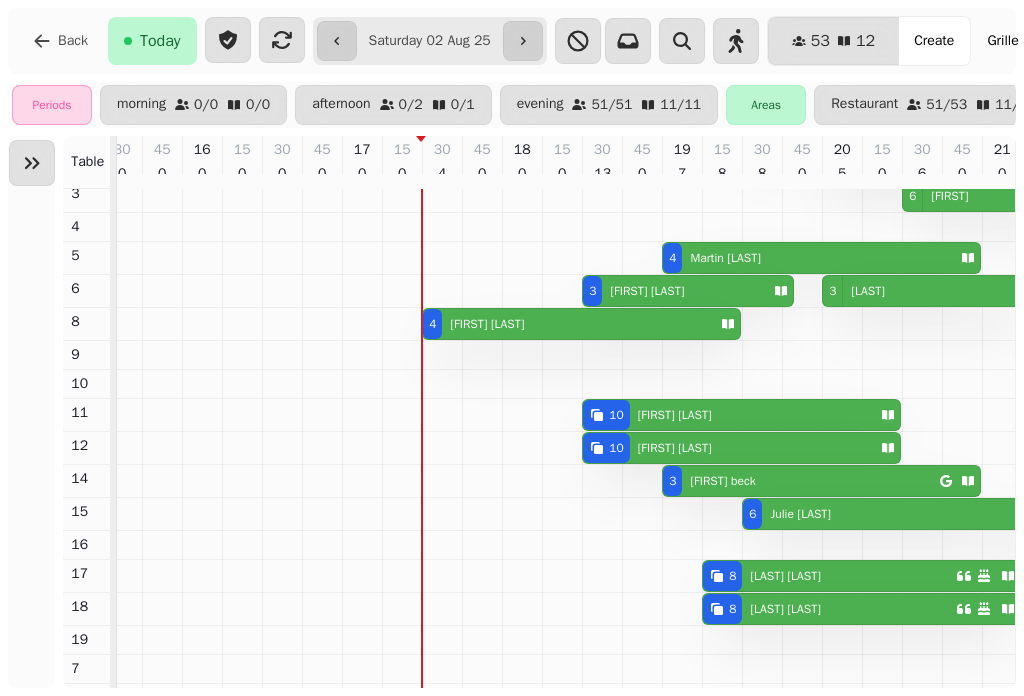 select on "**********" 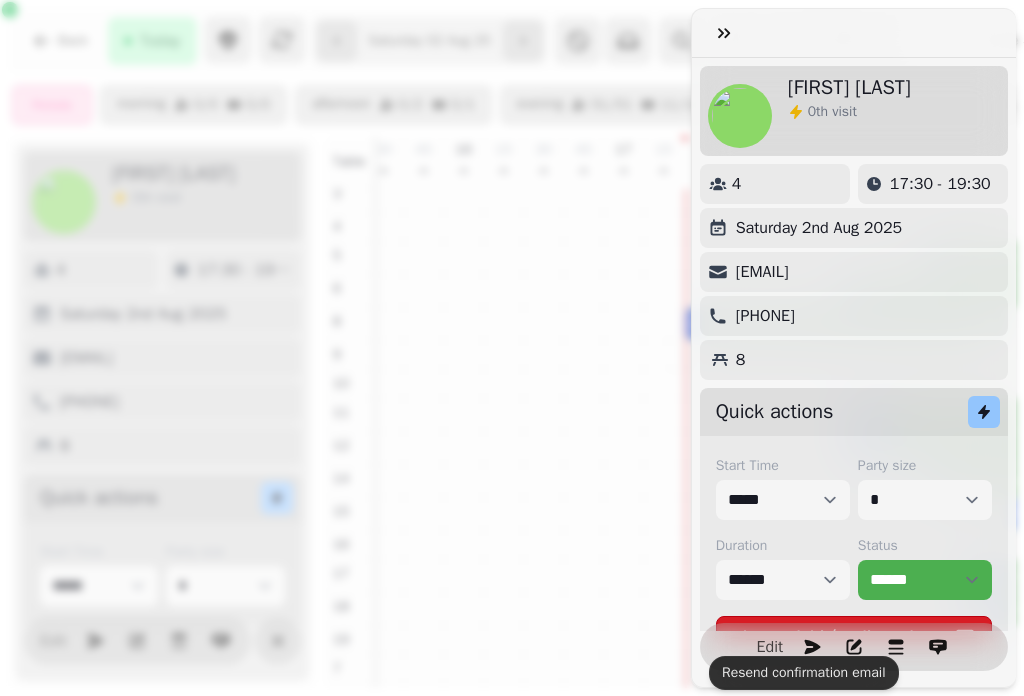 scroll, scrollTop: 0, scrollLeft: 867, axis: horizontal 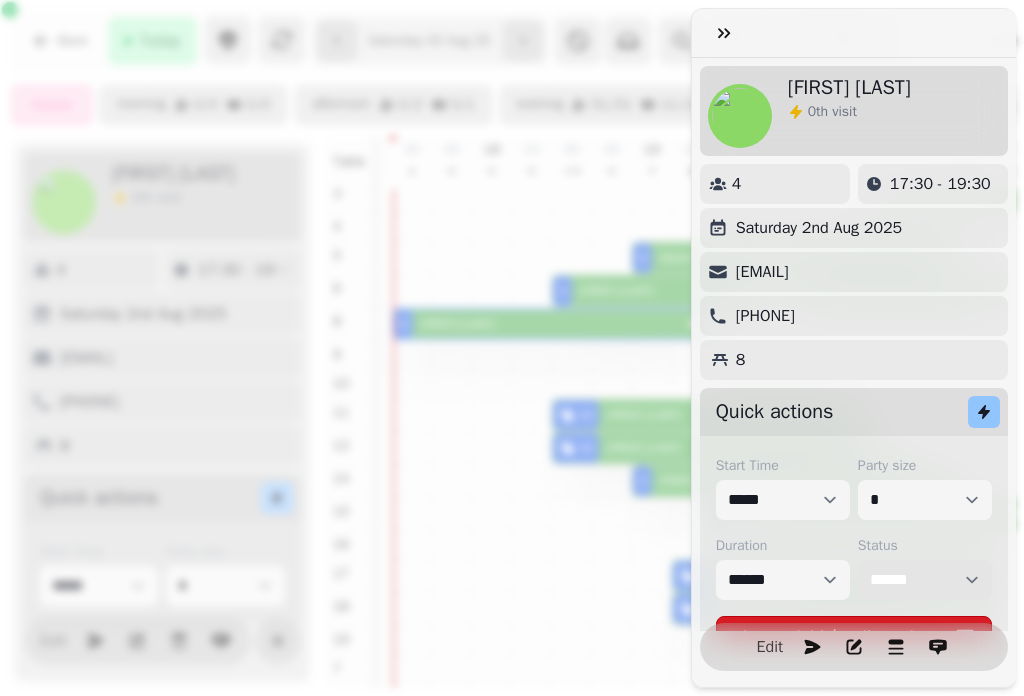 click on "**********" at bounding box center (925, 580) 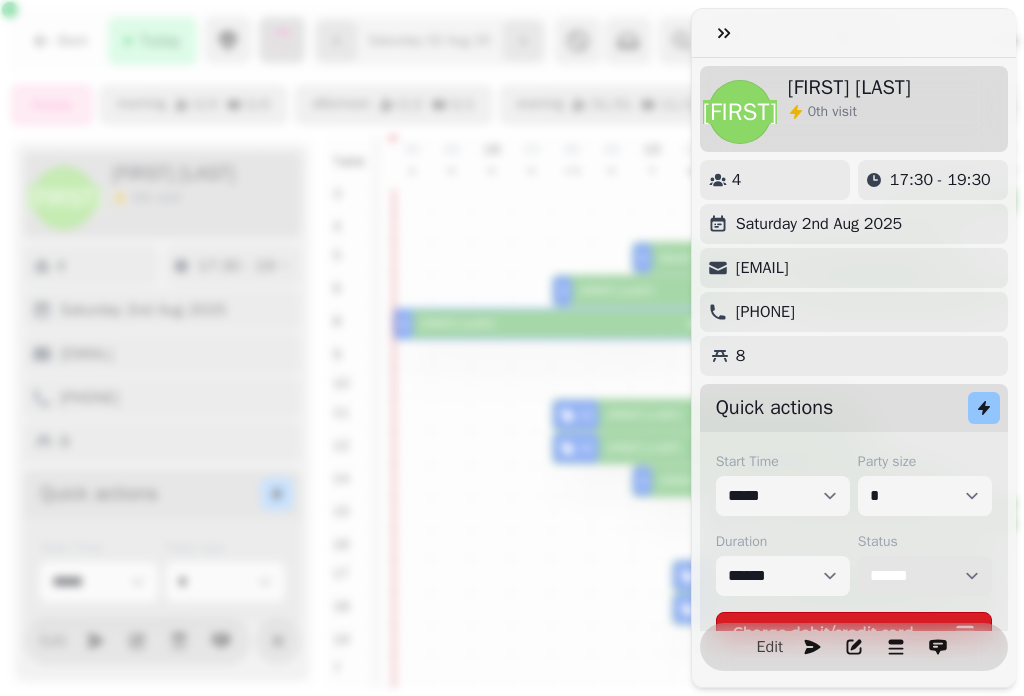 click on "**********" at bounding box center (925, 576) 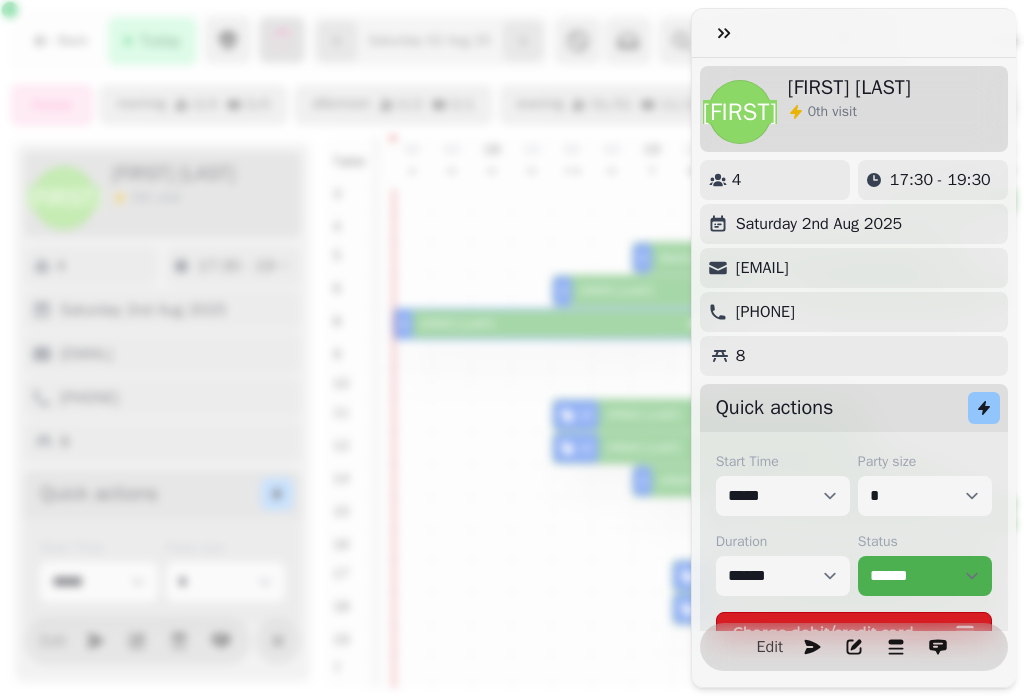 click on "Start Time ***** ***** ***** ***** ***** ***** ***** ***** ***** ***** ***** ***** ***** ***** ***** ***** ***** ***** ***** ***** ***** ***** ***** ***** ***** ***** ***** ***** ***** ***** ***** ***** ***** ***** ***** ***** ***** ***** ***** ***** ***** ***** ***** ***** ***** ***** ***** ***** ***** ***** ***** ***** ***** ***** ***** ***** ***** ***** ***** ***** ***** ***** ***** ***** ***** ***** ***** ***** ***** ***** ***** ***** ***** ***** ***** ***** ***** ***** ***** ***** ***** ***** ***** ***** ***** ***** ***** ***** ***** ***** ***** ***** ***** ***** ***** ***** Party size * * * * * * * * * ** ** ** ** ** ** ** ** ** ** ** ** ** ** ** ** ** ** ** ** ** ** ** ** ** ** ** ** ** ** ** ** ** ** ** ** ** ** ** ** ** ** ** ** ** ** ** ** ** ** ** ** ** ** ** ** ** ** ** ** ** ** ** ** ** ** ** ** ** ** ** ** ** ** ** ** ** ** ** ** ** ** ** ** ** ** ** ** ** ** *** *** *** *** *** *** *** *** *** *** *** *** *** *** *** *** *** *** *** *** *** *** *** *** *** *** *** *** *** *** *** *** *** ***" at bounding box center (854, 552) 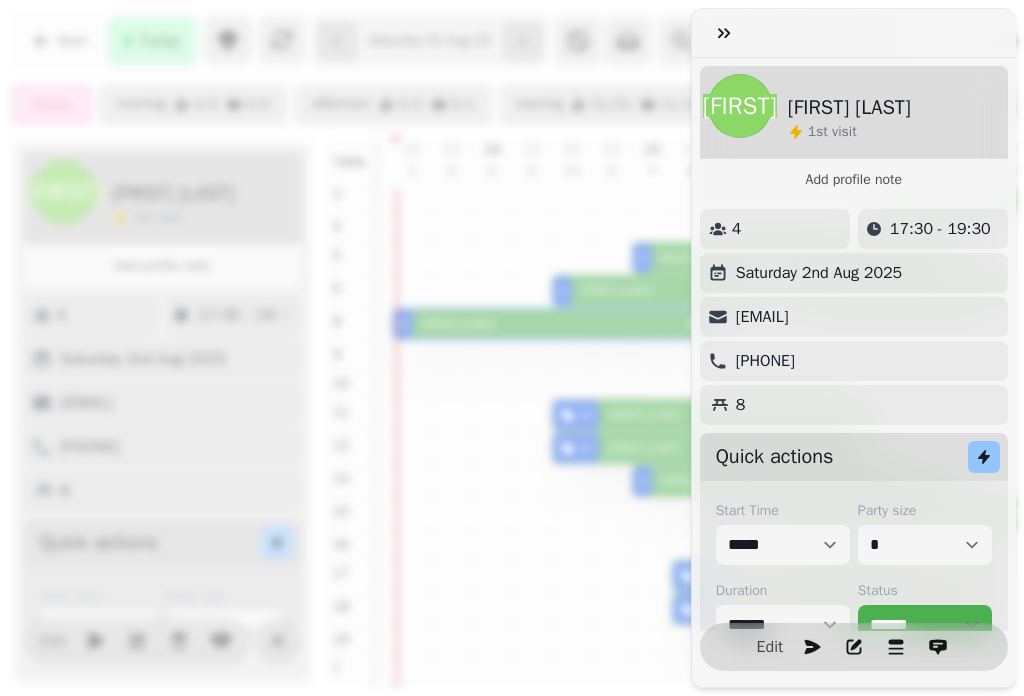 scroll, scrollTop: 117, scrollLeft: 0, axis: vertical 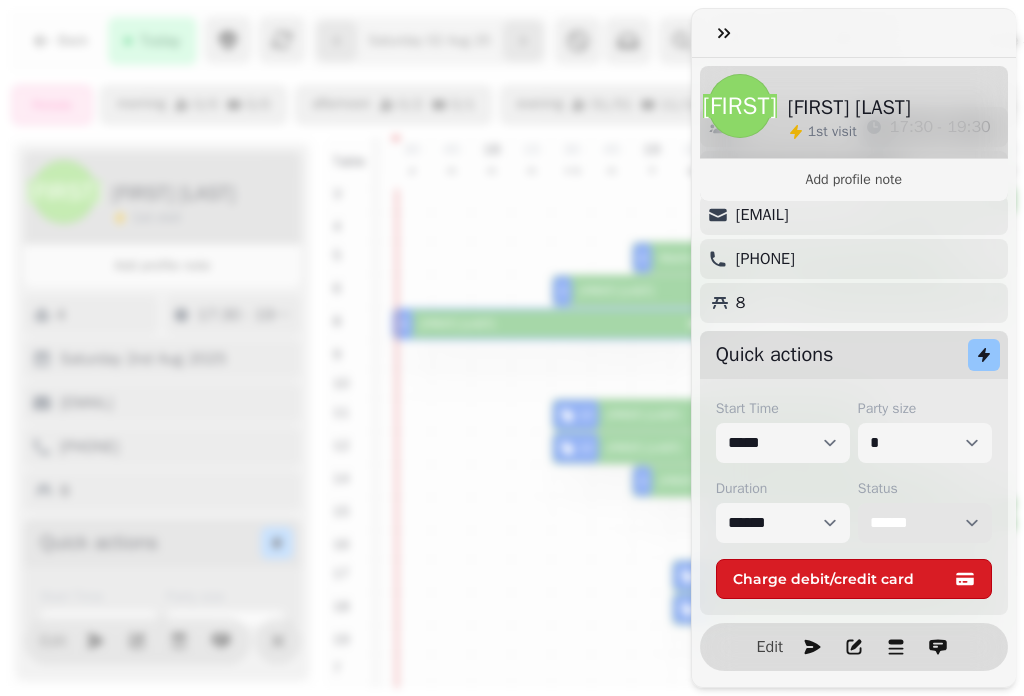 click on "**********" at bounding box center [925, 523] 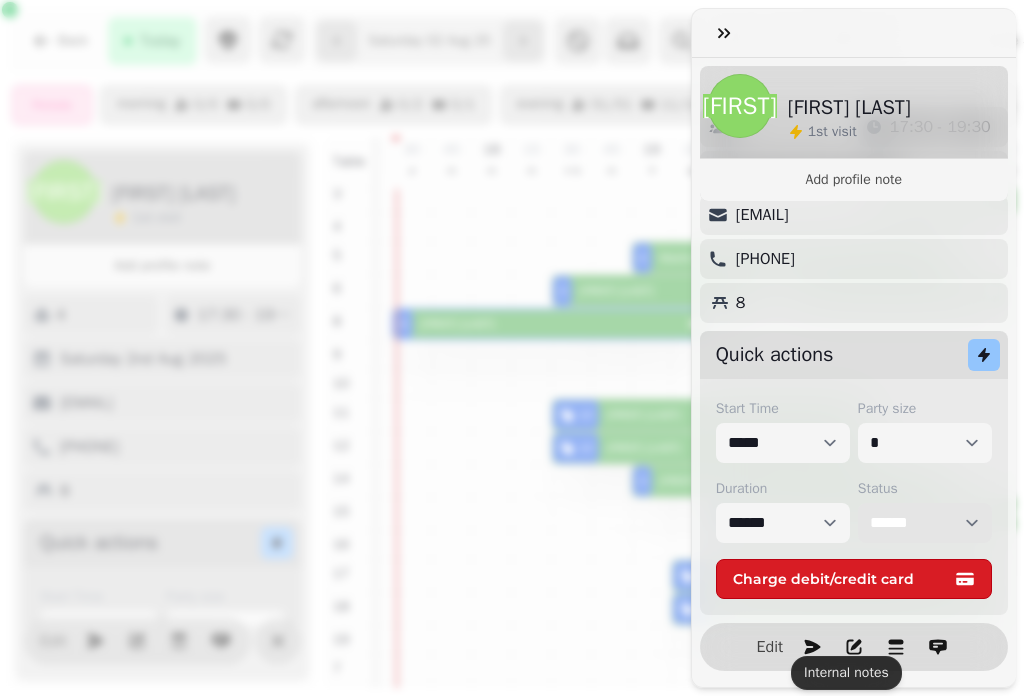 click on "**********" at bounding box center (925, 523) 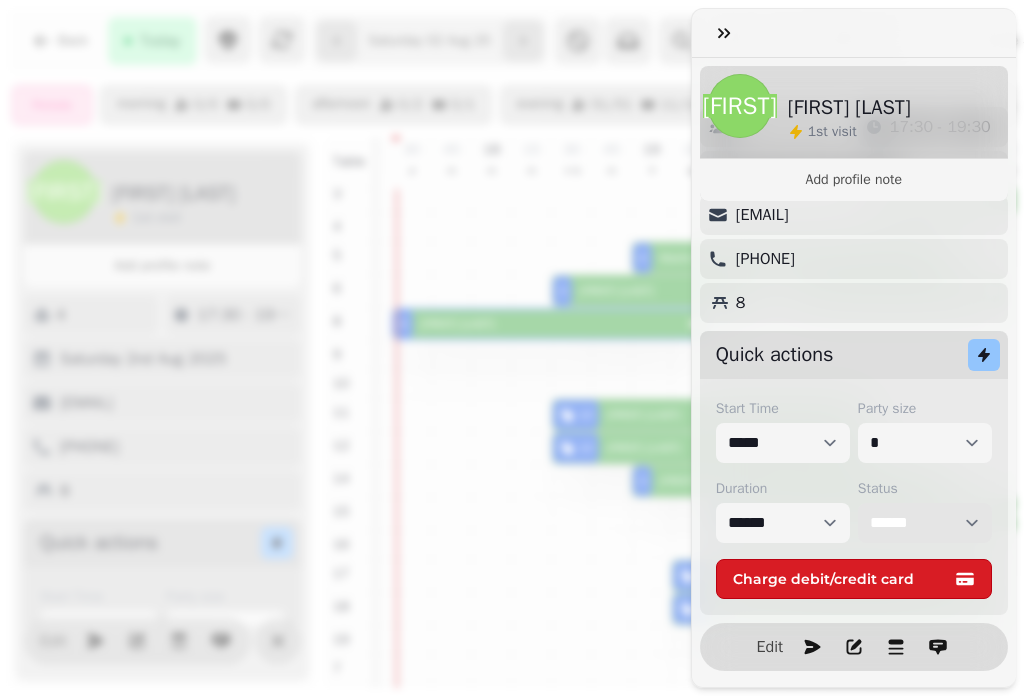 select on "********" 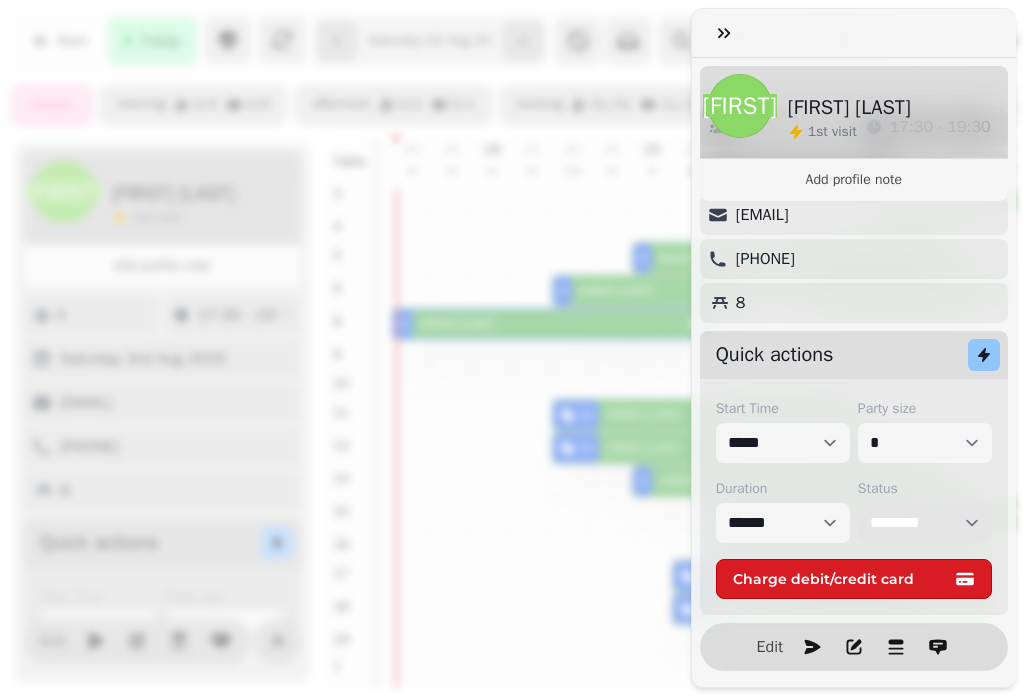 click on "**********" at bounding box center [925, 523] 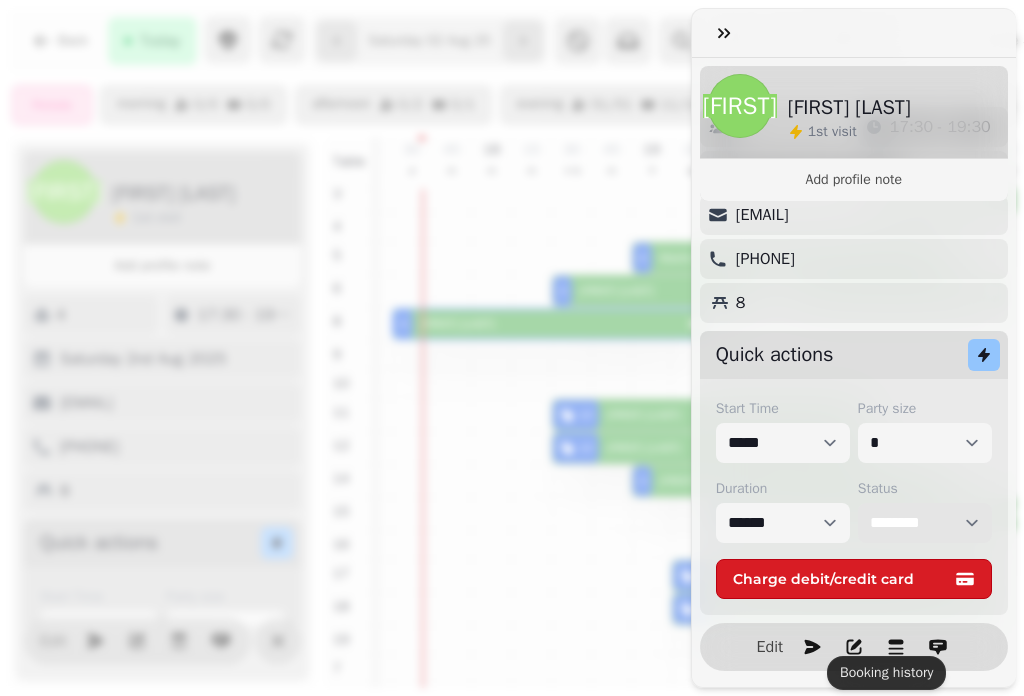 click on "**********" at bounding box center (925, 523) 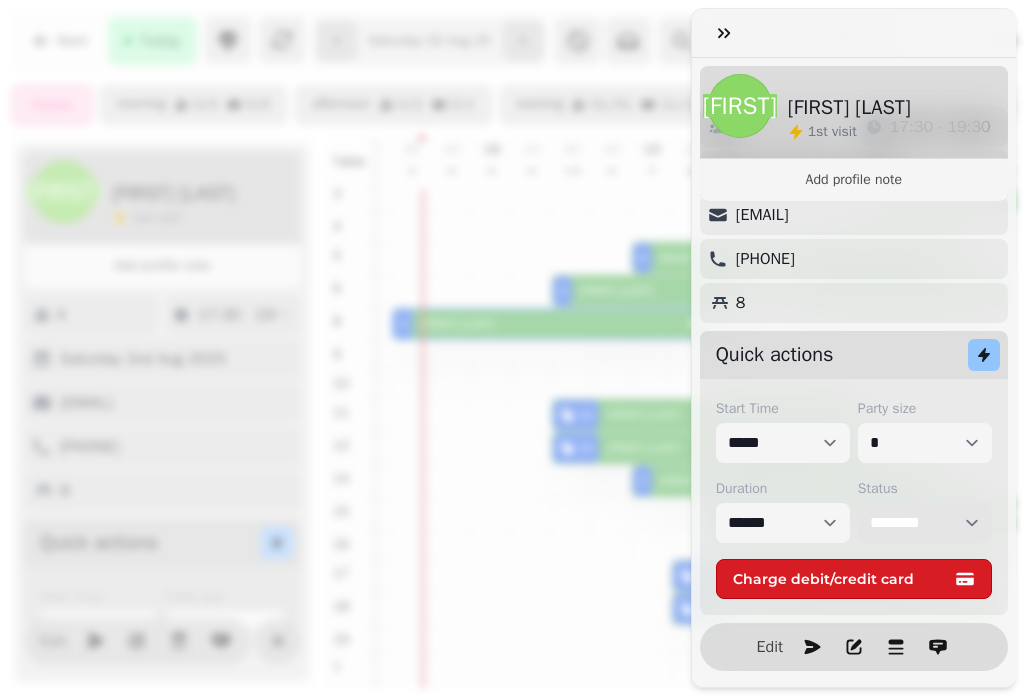 click on "**********" at bounding box center [925, 523] 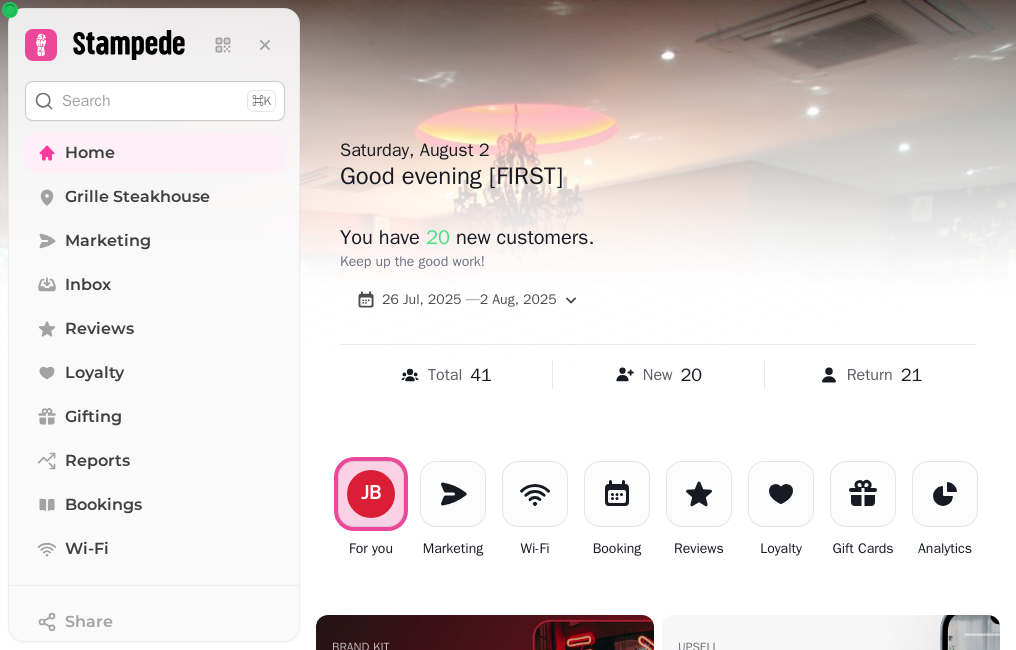 scroll, scrollTop: 0, scrollLeft: 0, axis: both 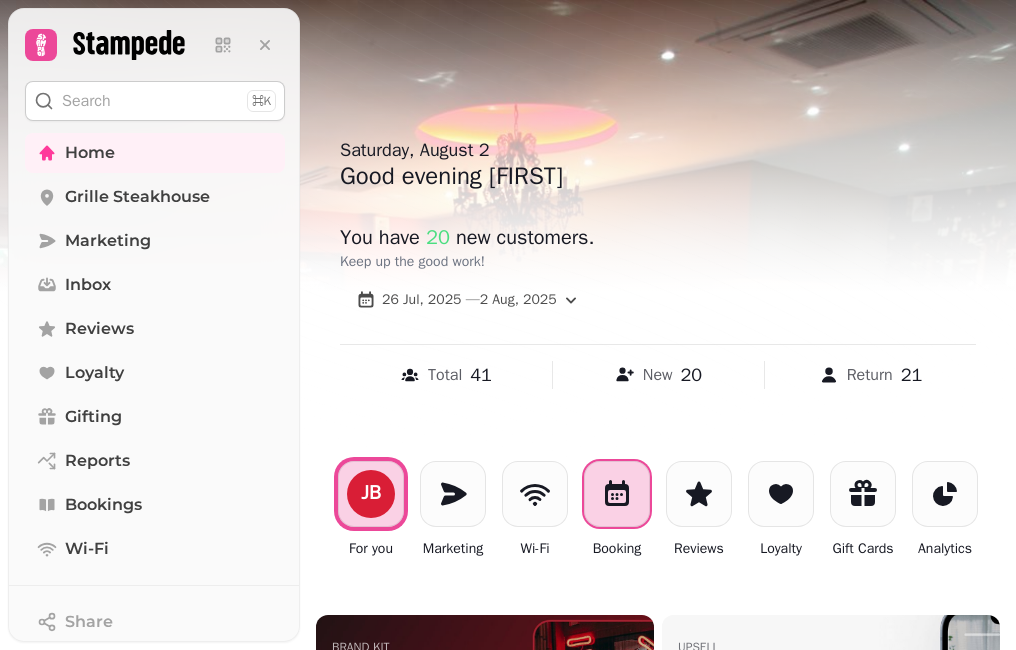 click 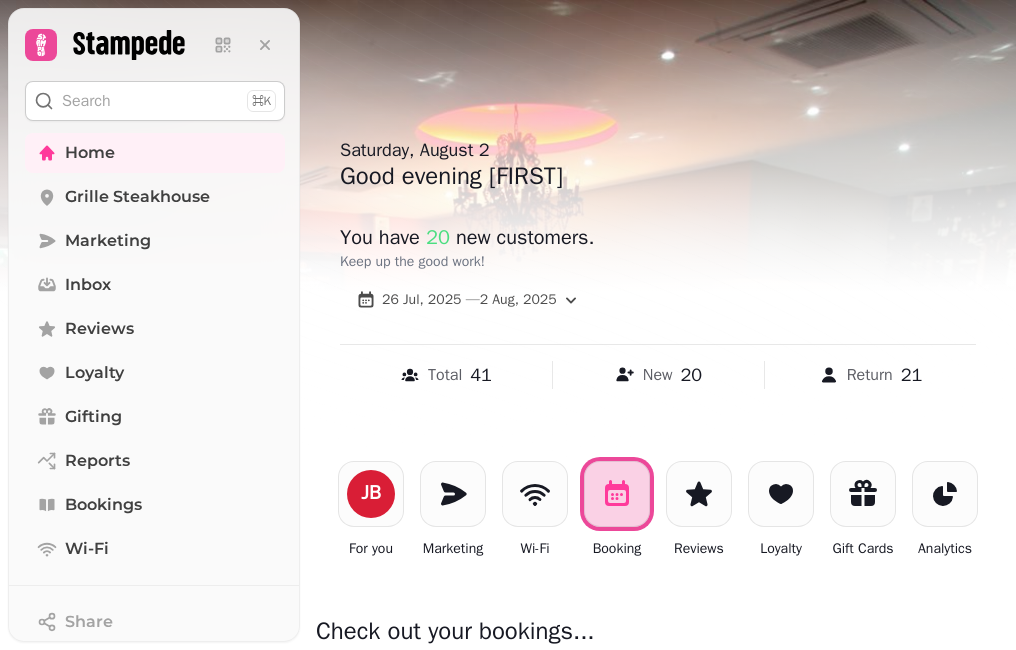 scroll, scrollTop: 300, scrollLeft: 0, axis: vertical 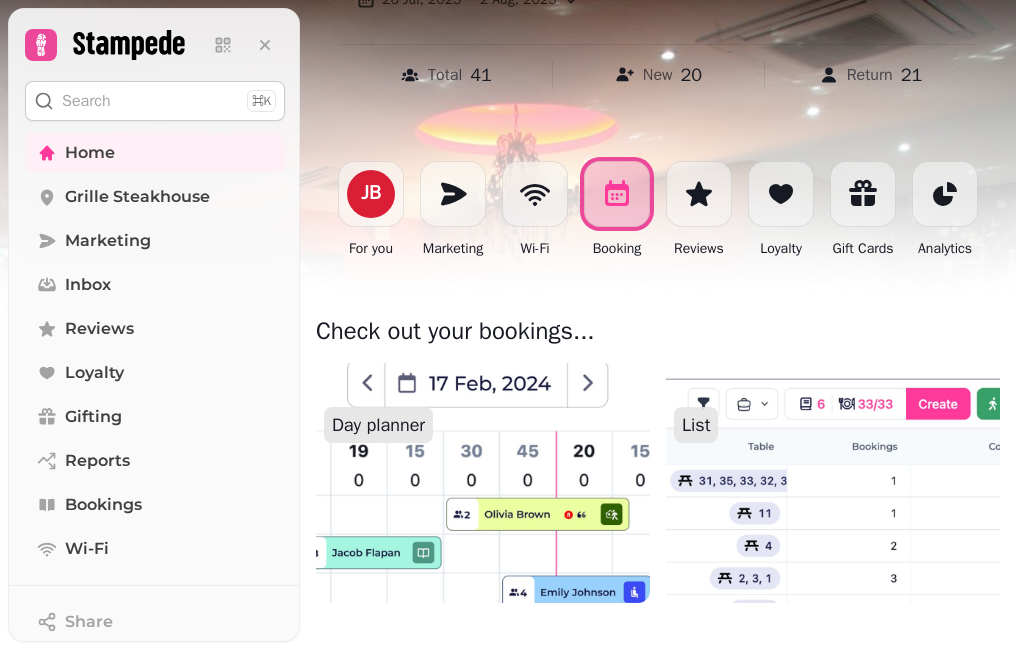 click at bounding box center (482, 483) 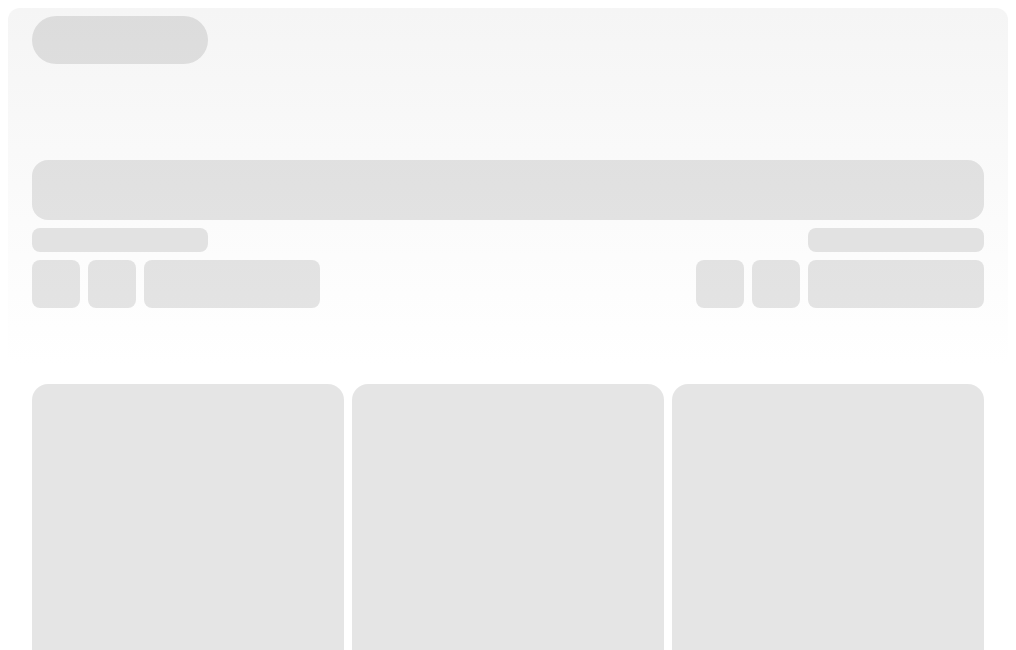 scroll, scrollTop: 0, scrollLeft: 0, axis: both 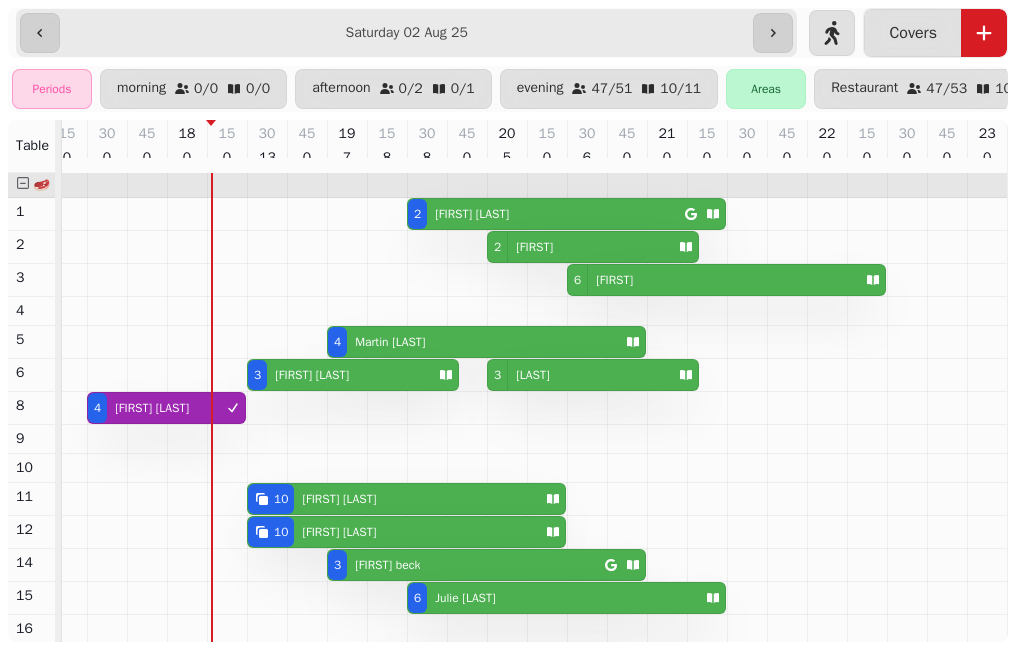click on "[FIRST] [LAST]" at bounding box center (339, 499) 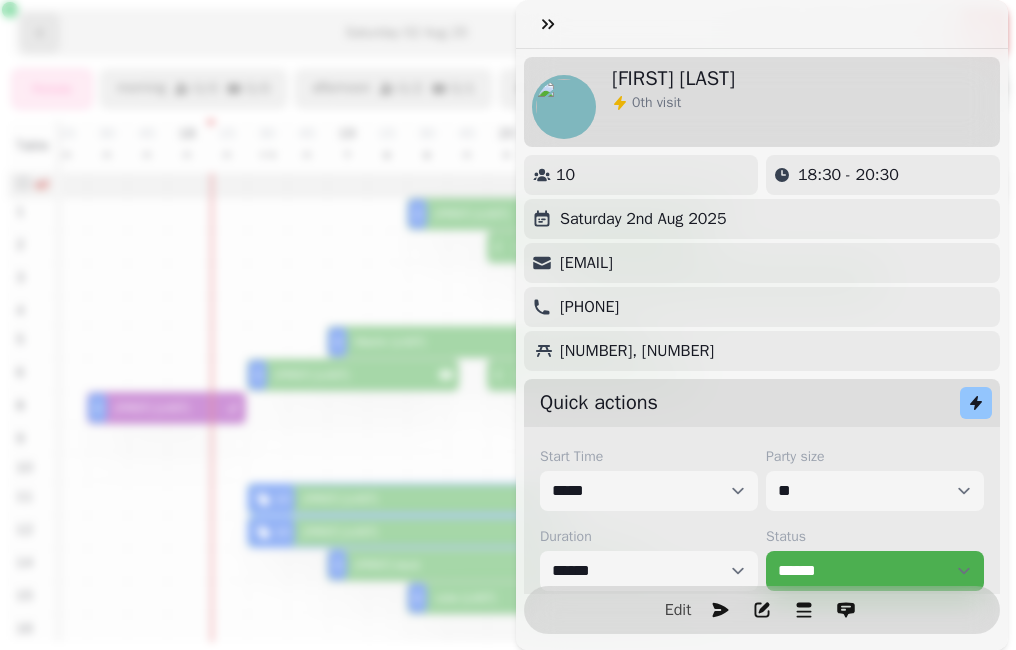 scroll, scrollTop: 0, scrollLeft: 870, axis: horizontal 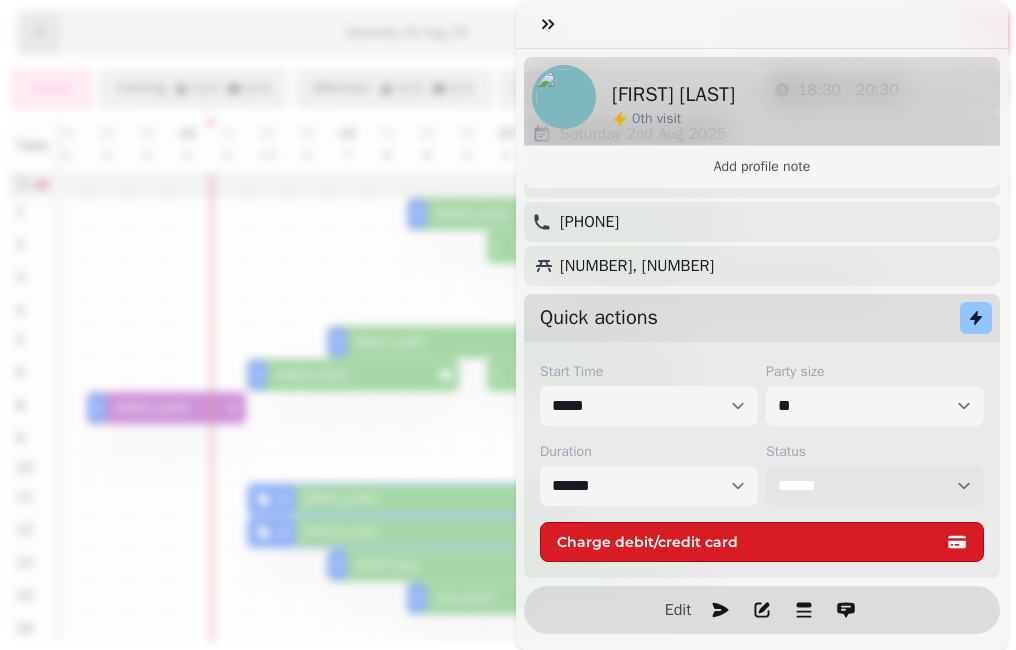 click on "**********" at bounding box center (875, 486) 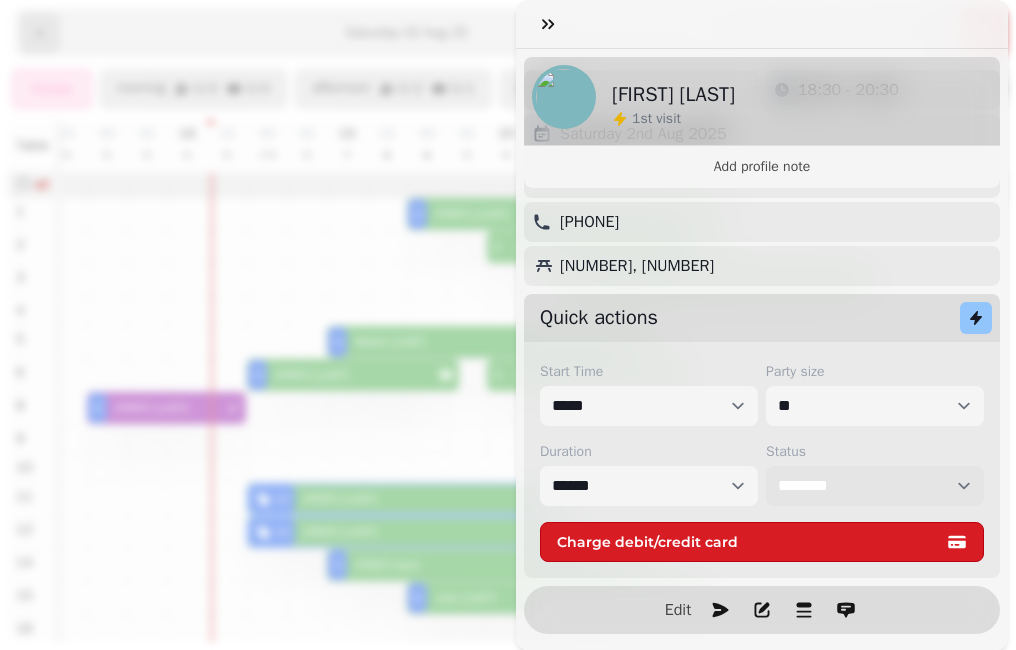 click on "**********" at bounding box center (875, 486) 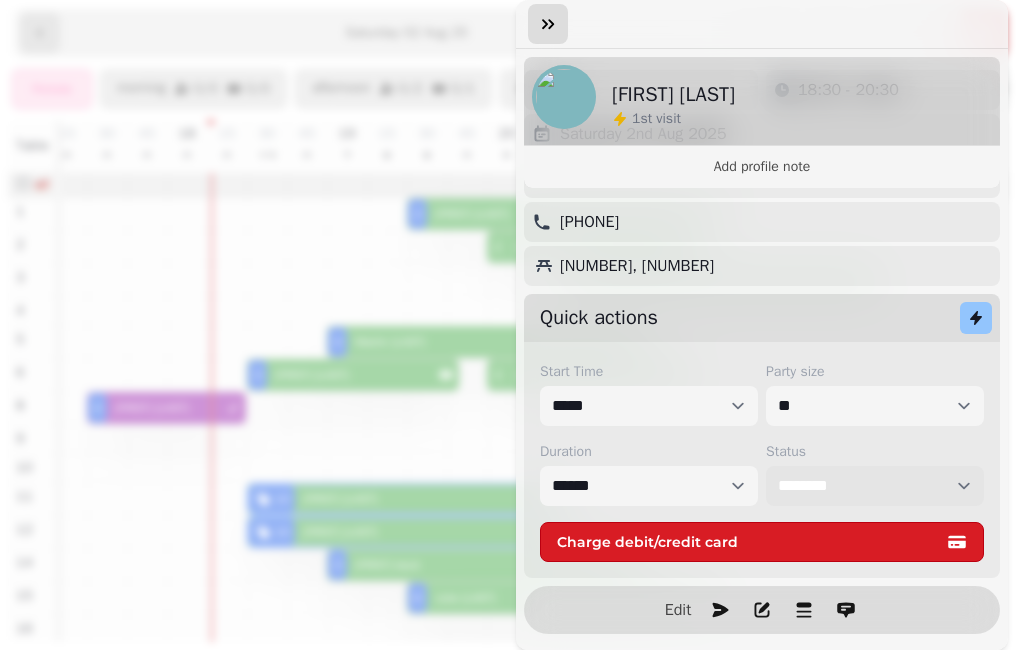 select on "********" 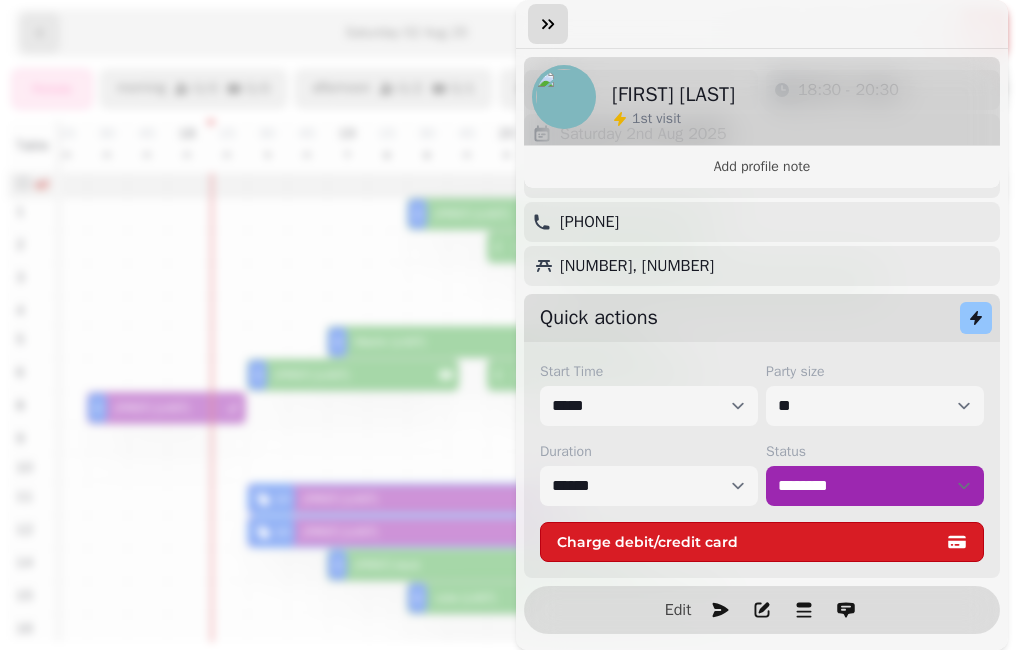 click 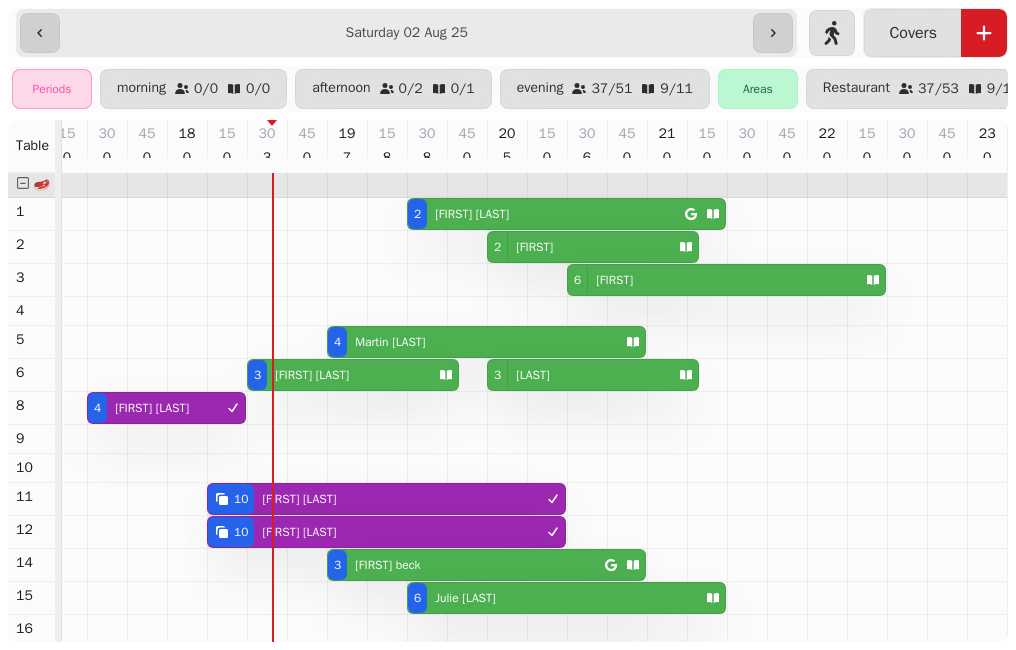 click on "[NUMBER] [FIRST] [LAST]" at bounding box center (339, 375) 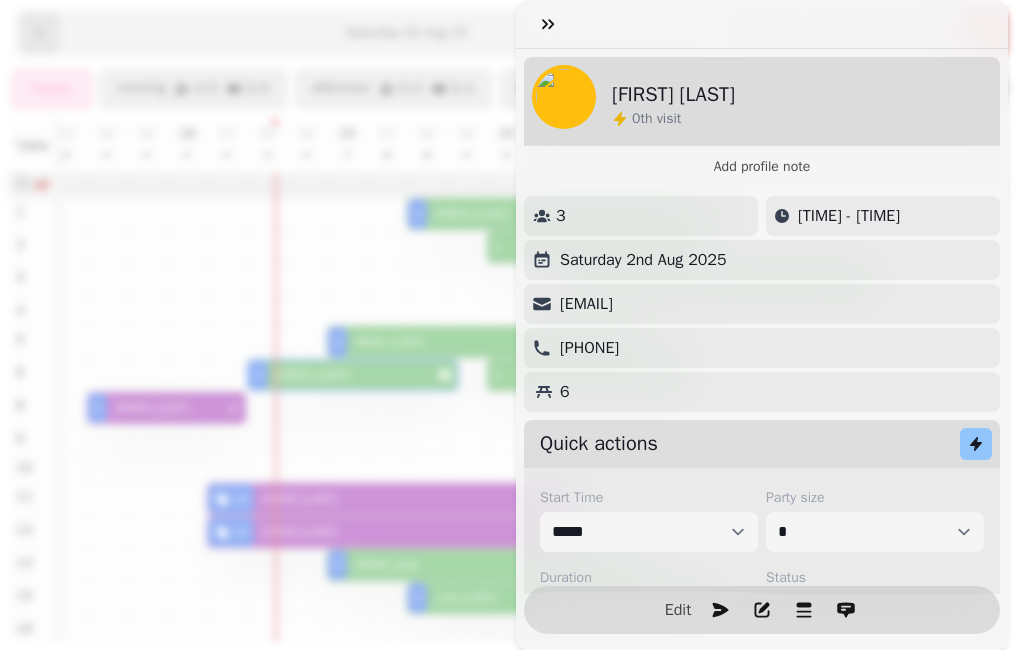 click on "**********" at bounding box center (875, 612) 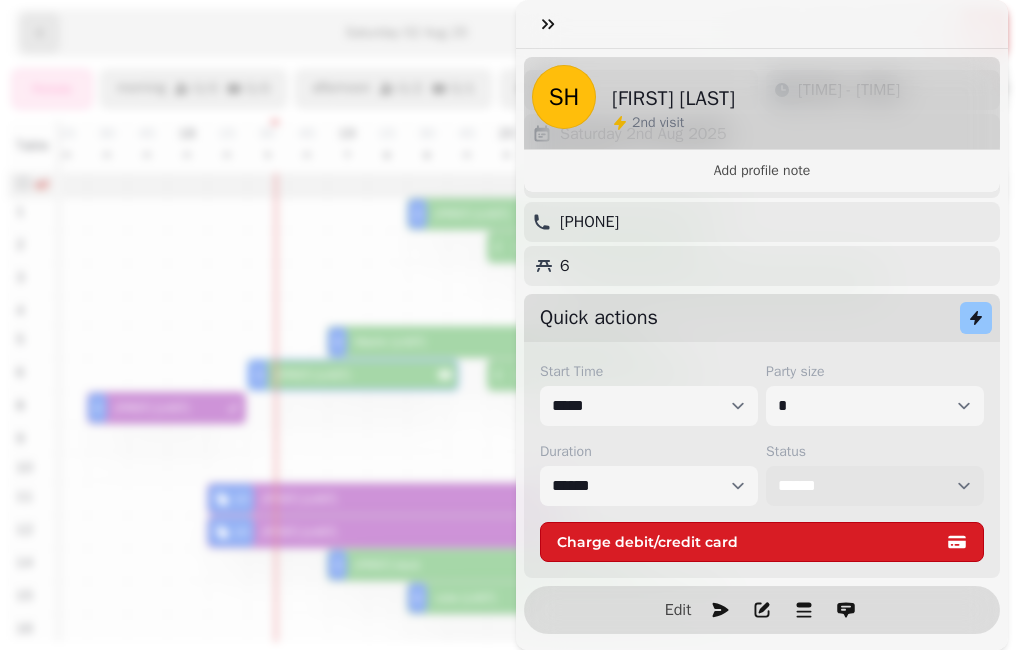 scroll, scrollTop: 145, scrollLeft: 0, axis: vertical 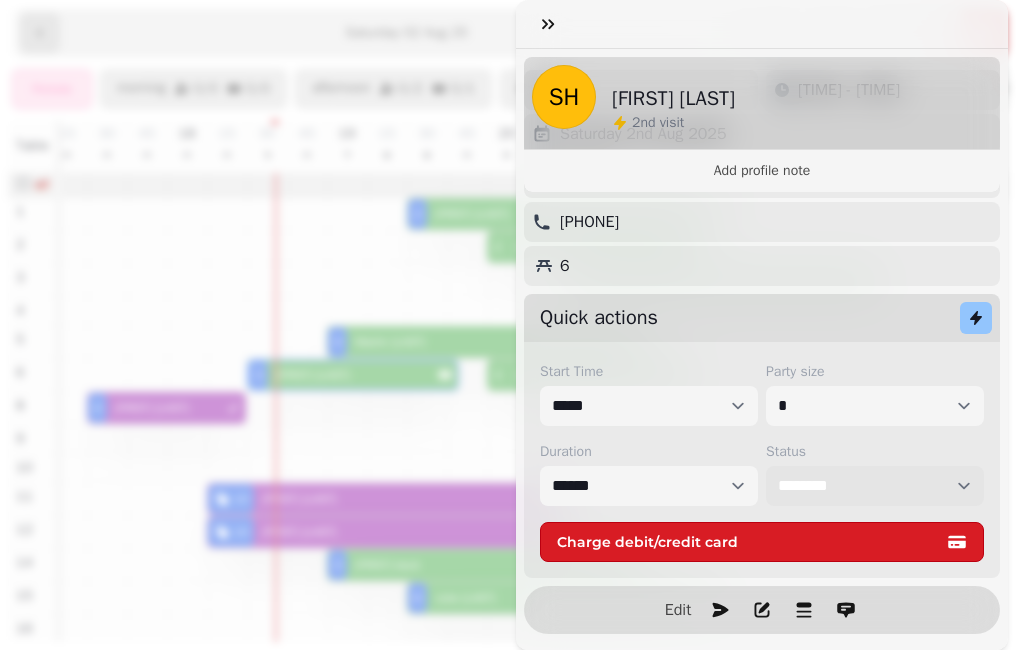 click on "**********" at bounding box center (875, 486) 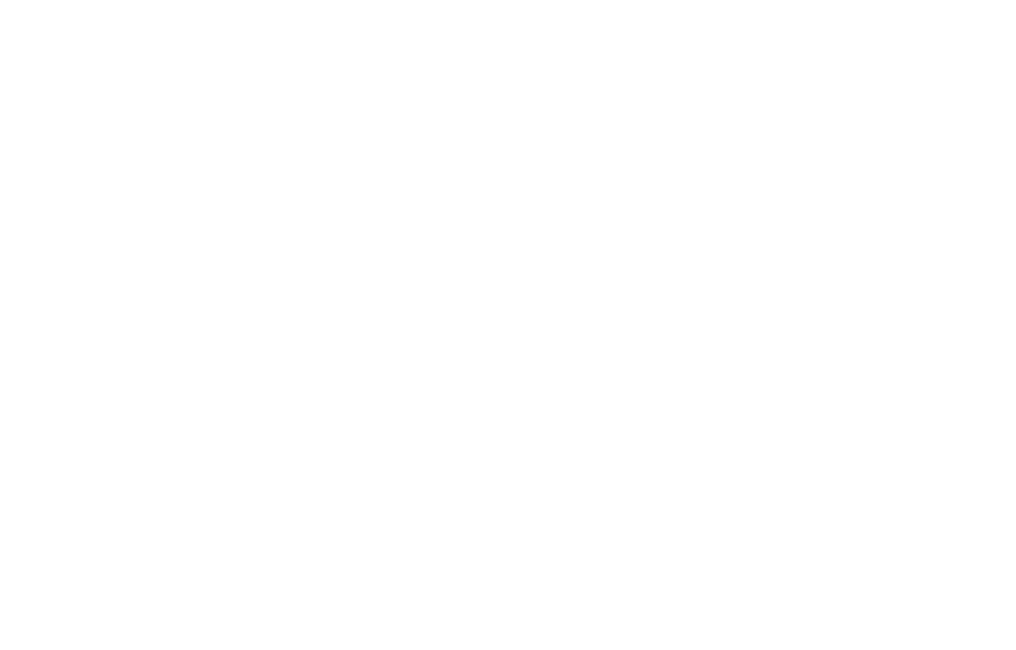 scroll, scrollTop: 0, scrollLeft: 0, axis: both 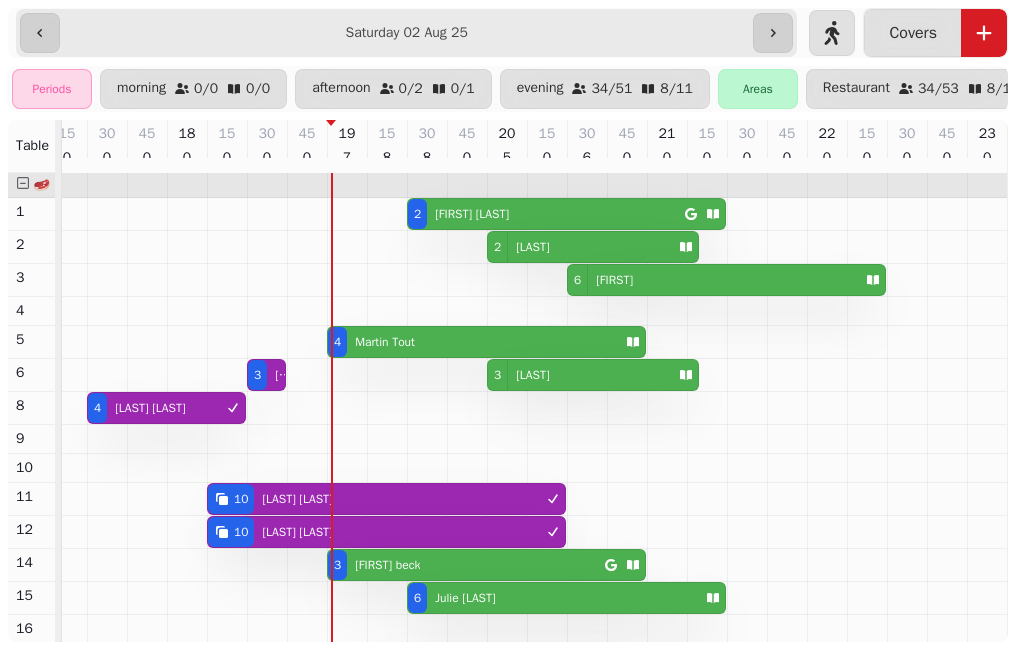 click on "3 ian   beck" at bounding box center (466, 565) 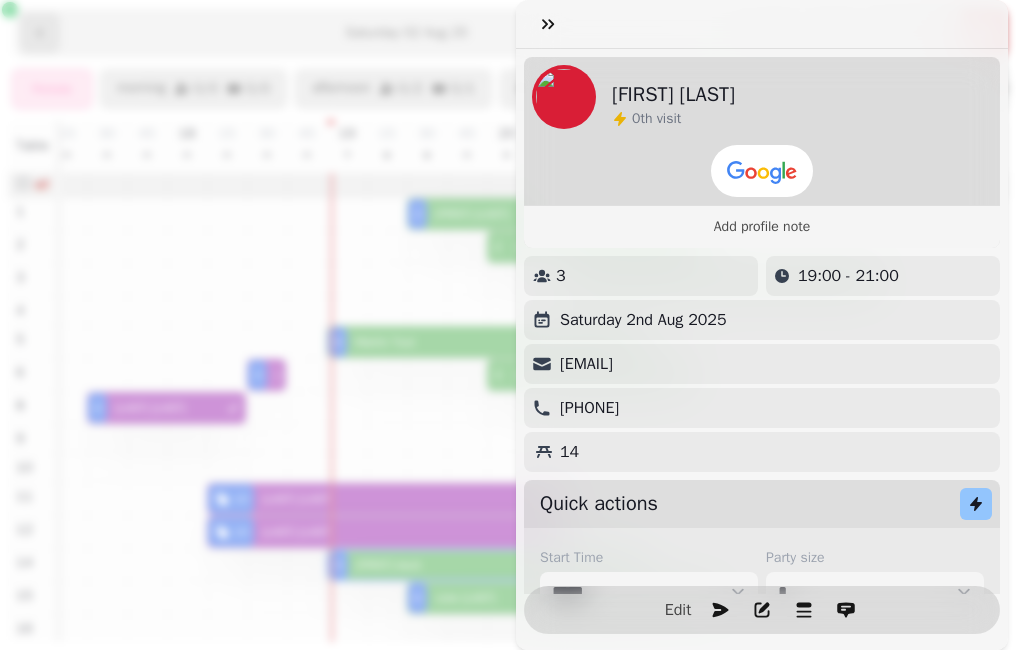 scroll, scrollTop: 0, scrollLeft: 870, axis: horizontal 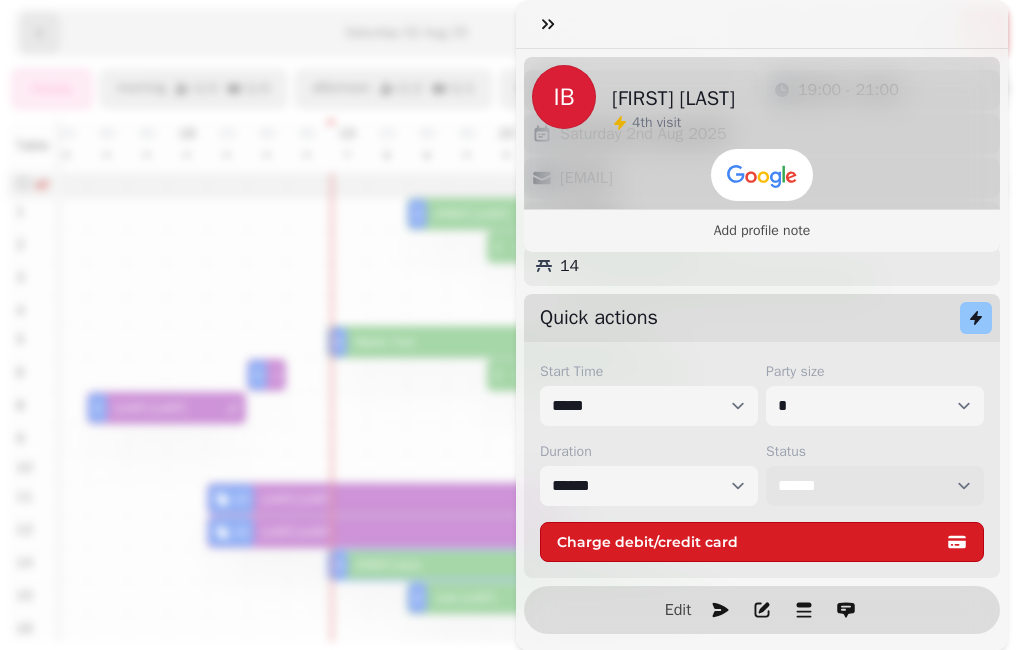 click on "**********" at bounding box center (875, 486) 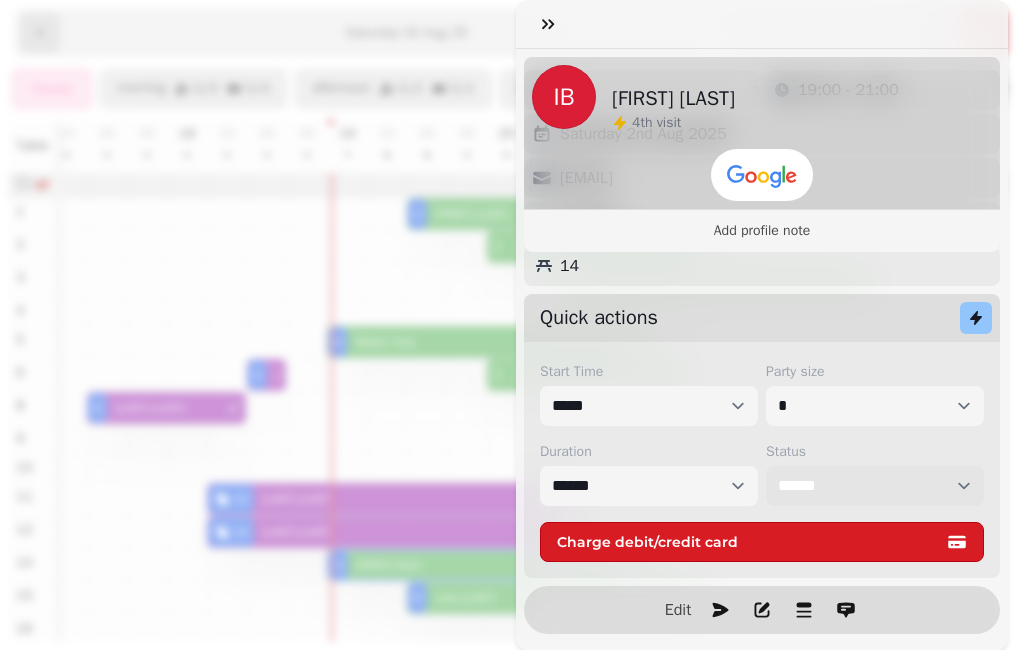 select on "********" 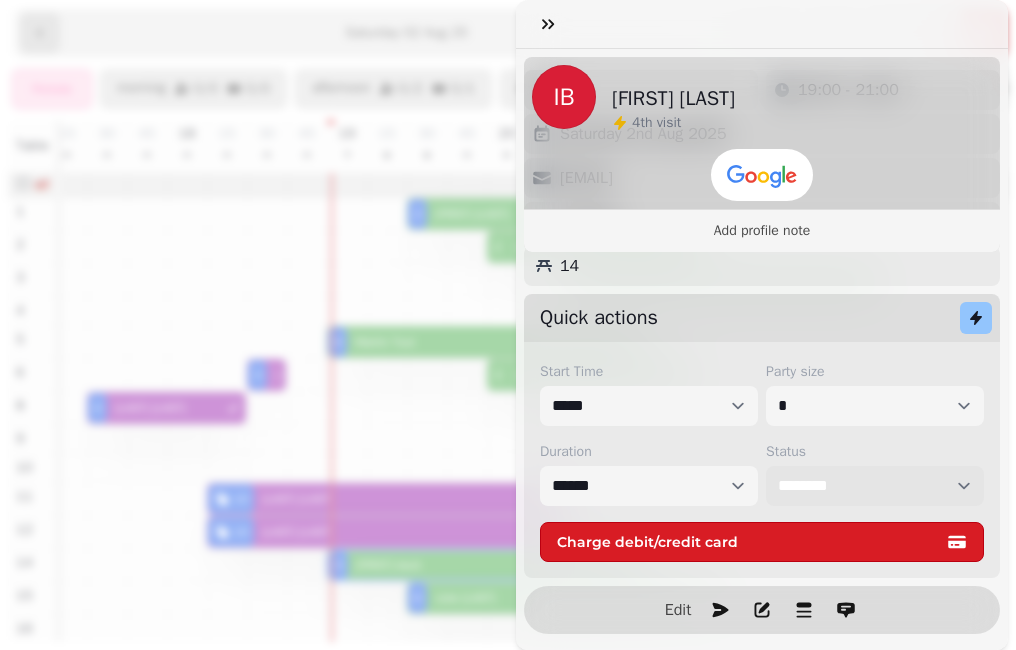 click on "**********" at bounding box center [875, 486] 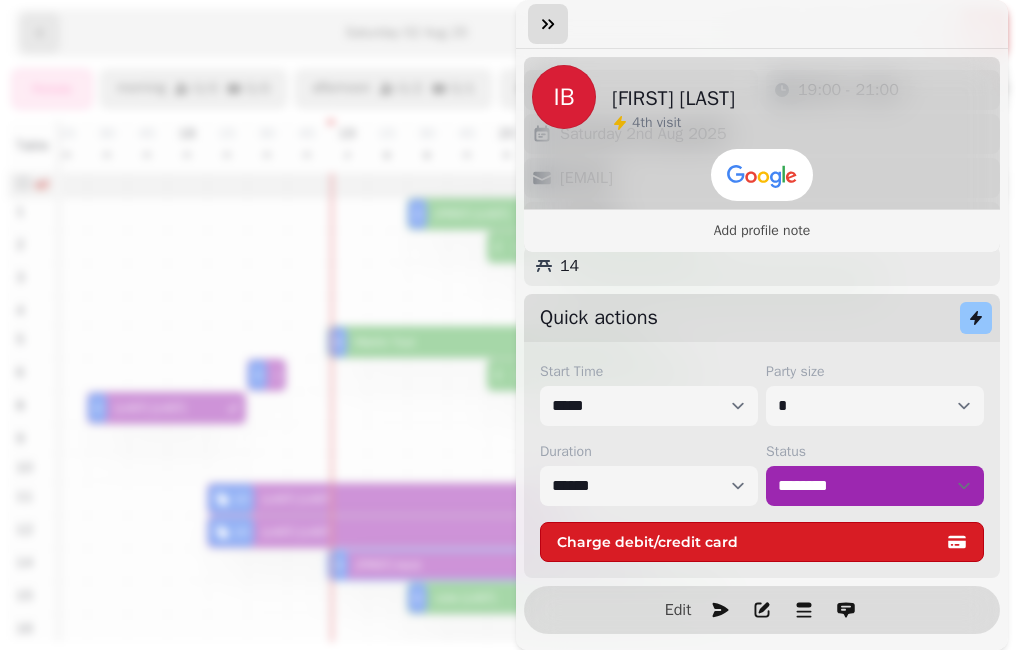 click 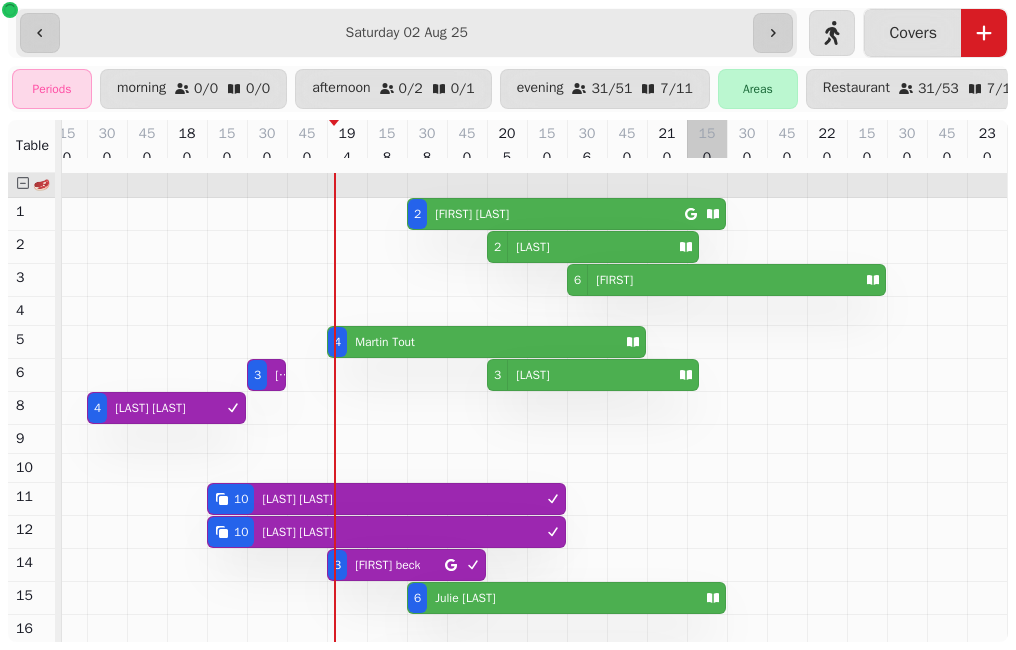 scroll, scrollTop: 267, scrollLeft: 870, axis: both 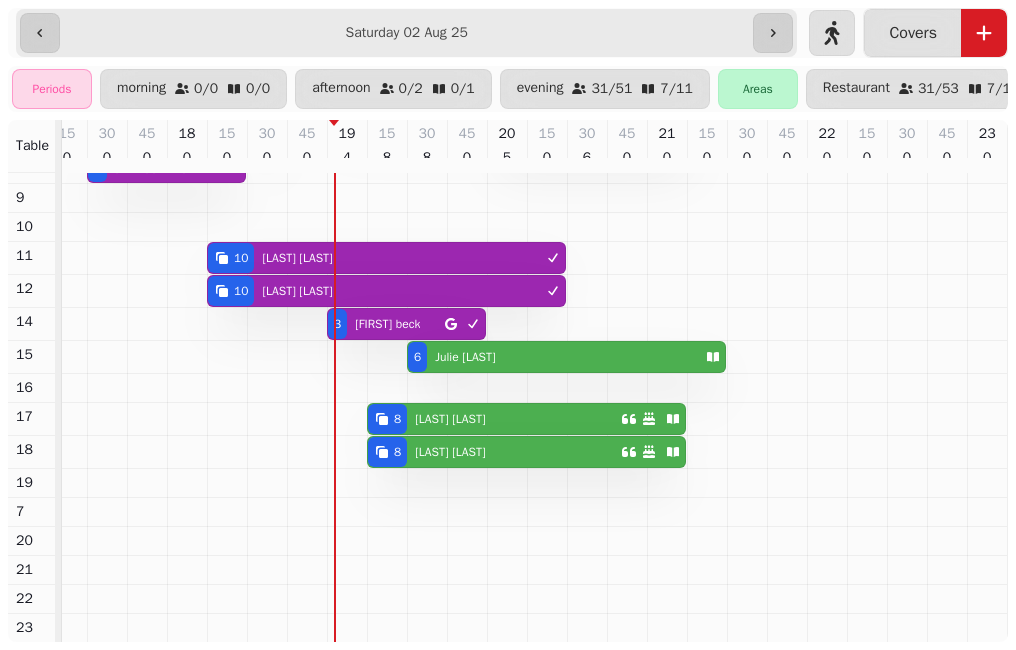 click on "8 Harvey   Myers" at bounding box center (526, 419) 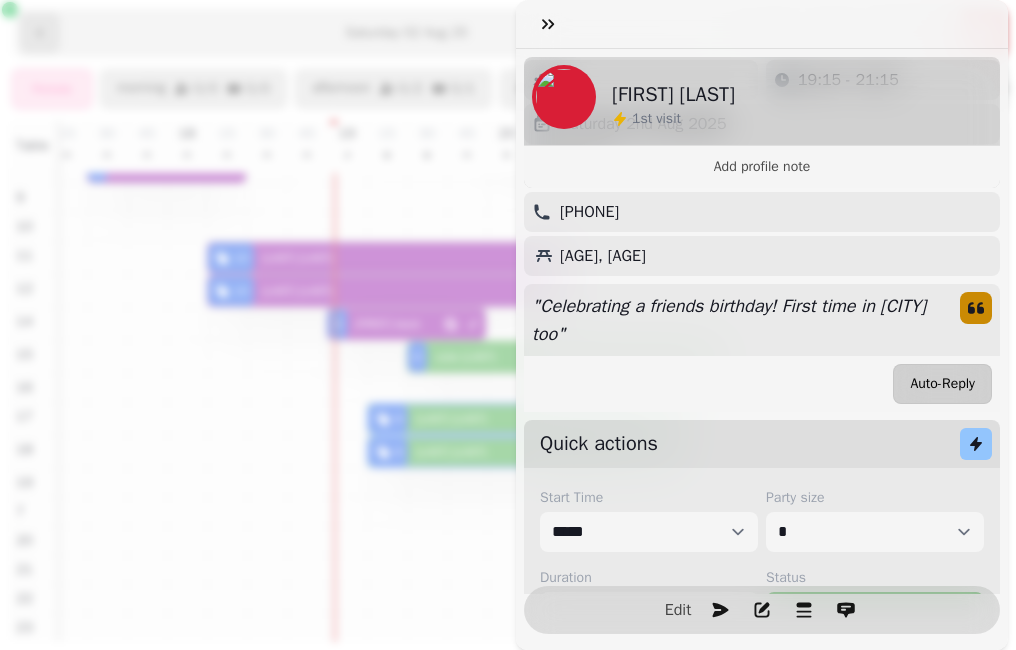 scroll, scrollTop: 277, scrollLeft: 0, axis: vertical 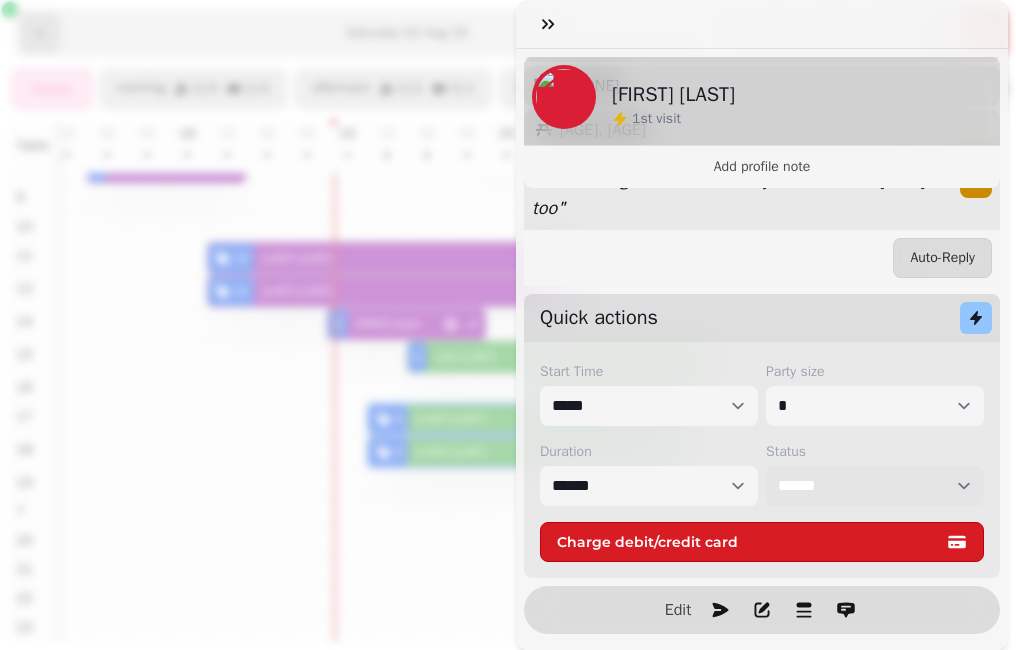 click on "**********" at bounding box center (875, 486) 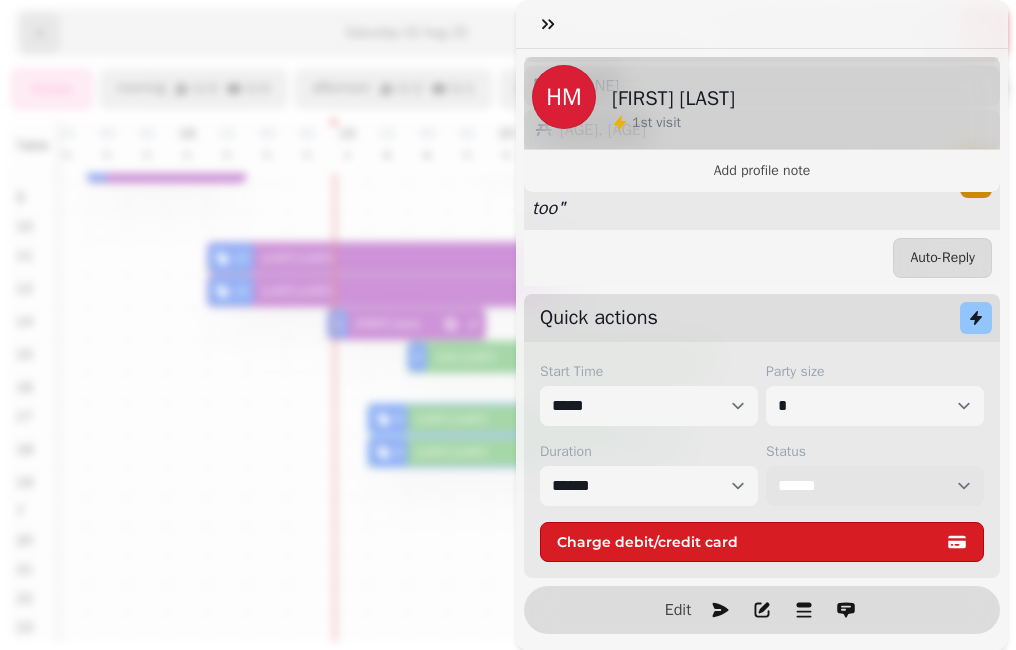 scroll, scrollTop: 281, scrollLeft: 0, axis: vertical 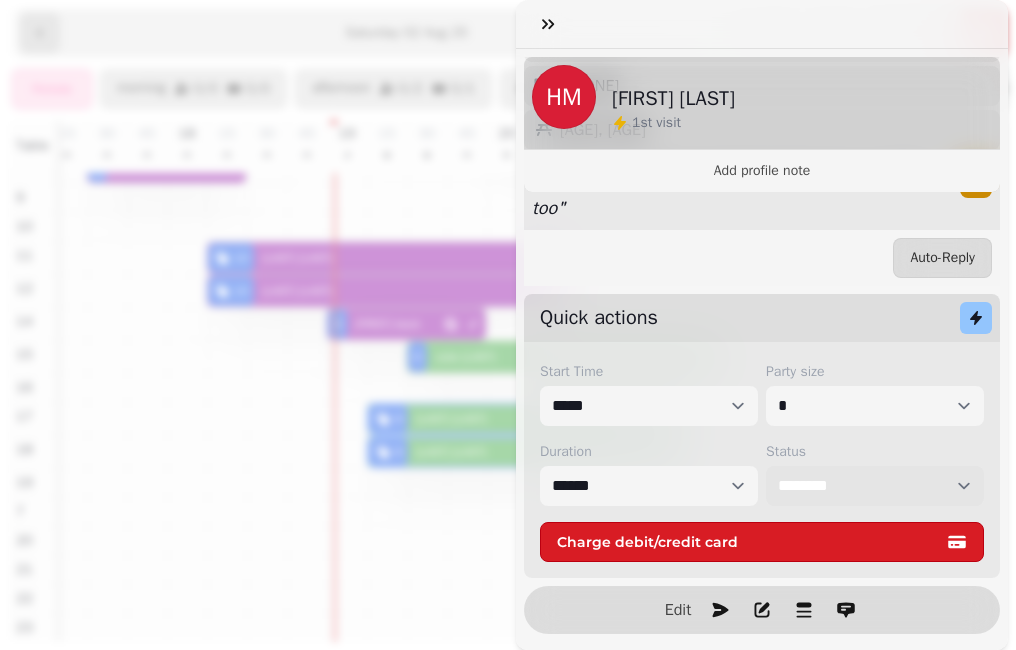 click on "**********" at bounding box center (875, 486) 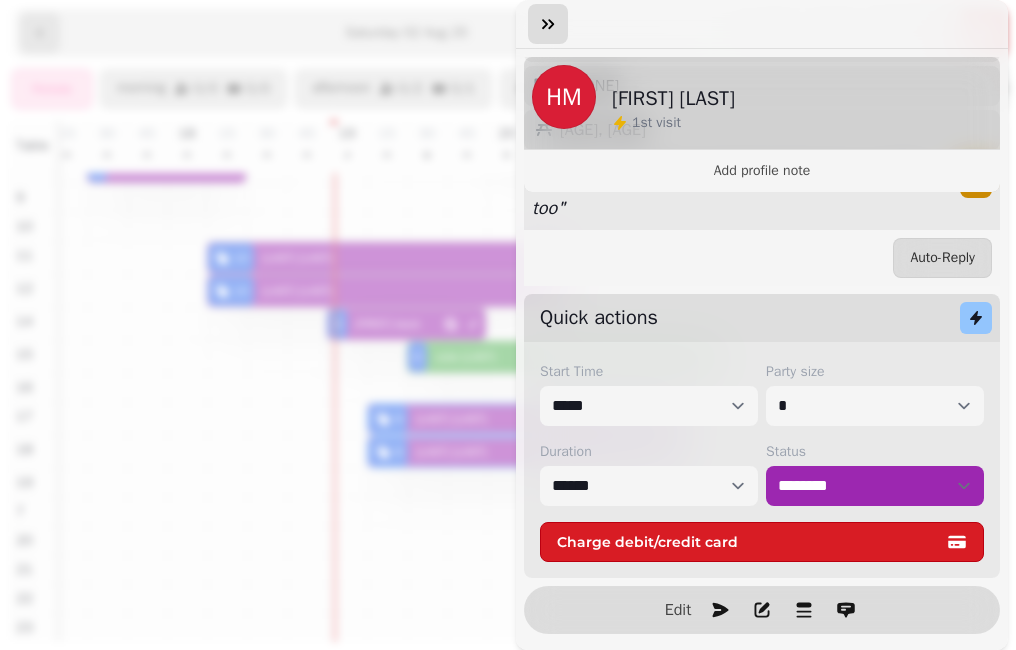 click 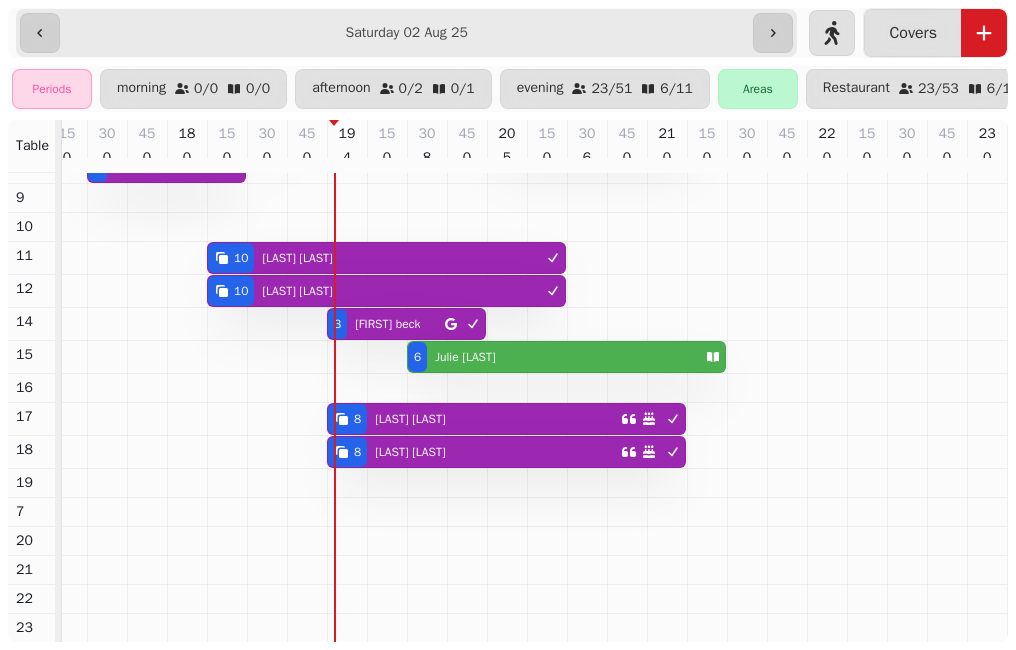 scroll, scrollTop: 154, scrollLeft: 870, axis: both 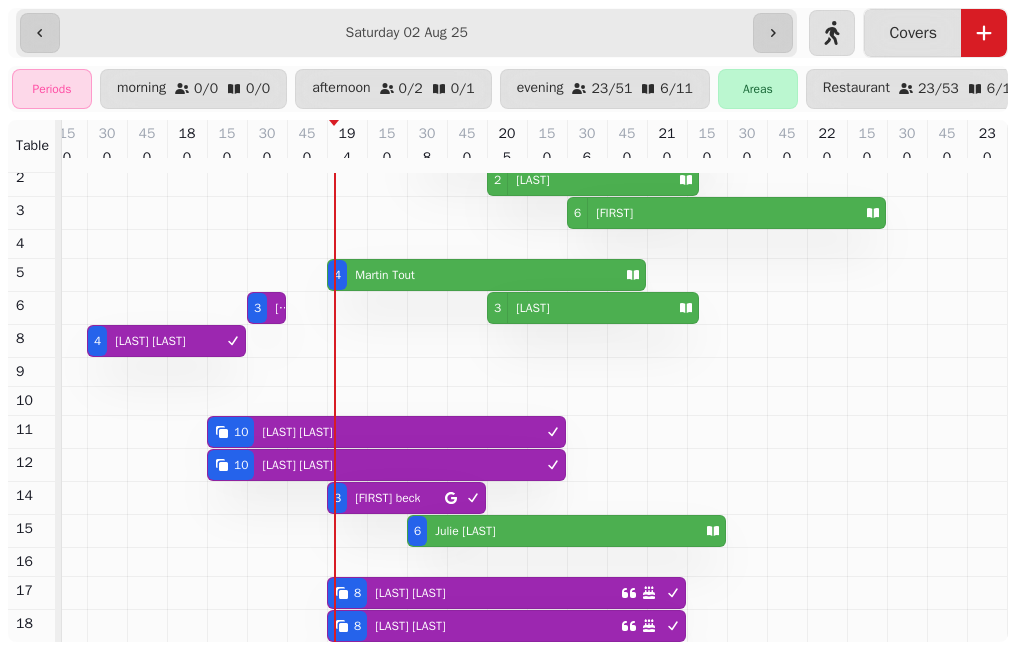 click on "Martin   Tout" at bounding box center (381, 275) 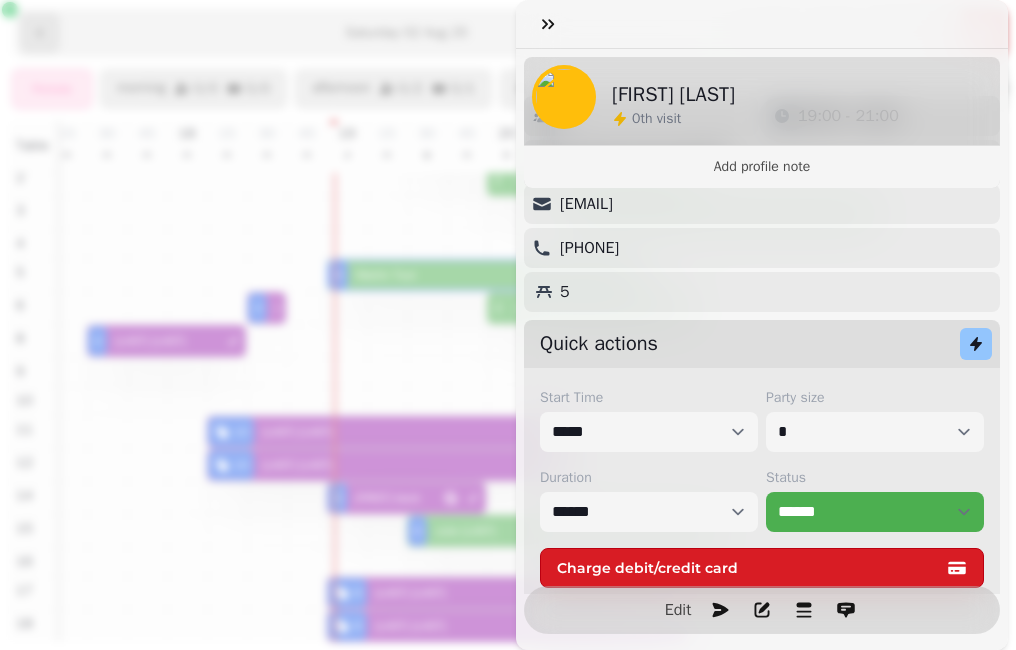 scroll, scrollTop: 141, scrollLeft: 0, axis: vertical 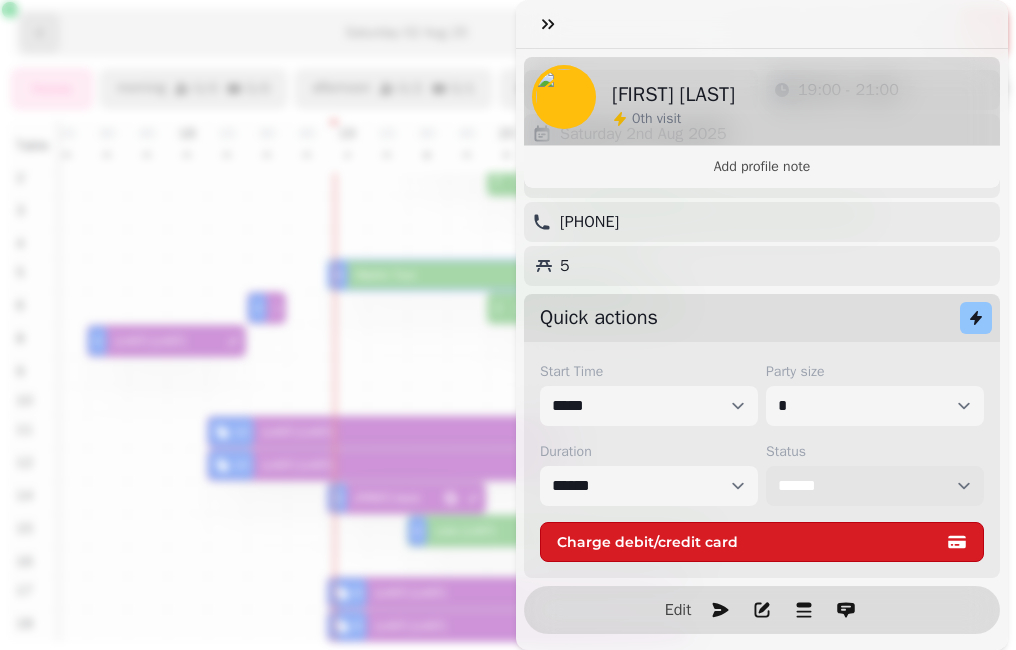 click on "**********" at bounding box center [875, 486] 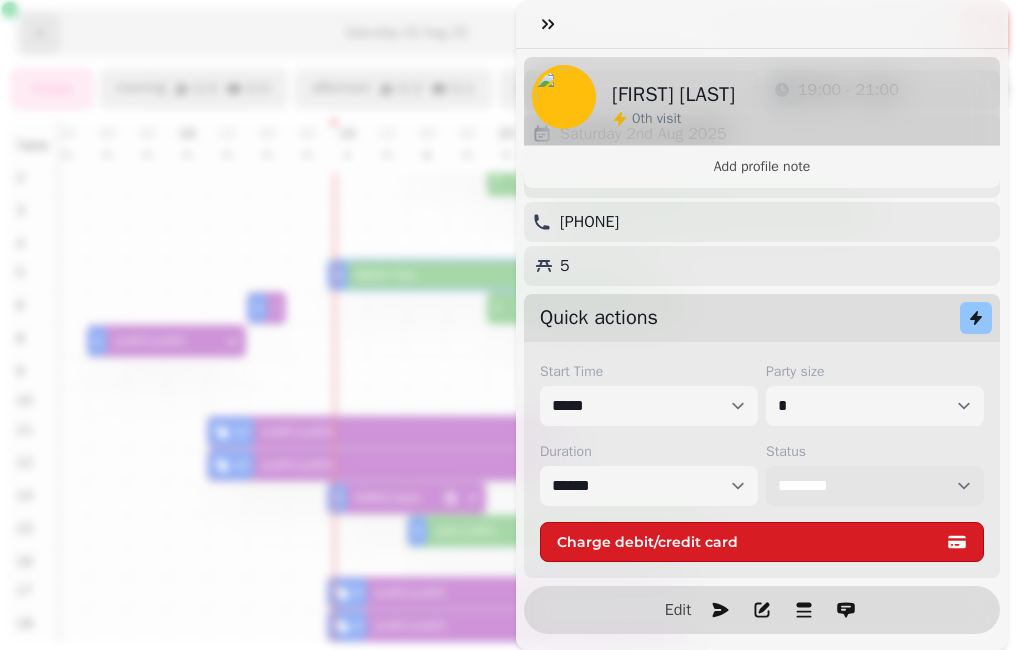 click on "**********" at bounding box center (875, 486) 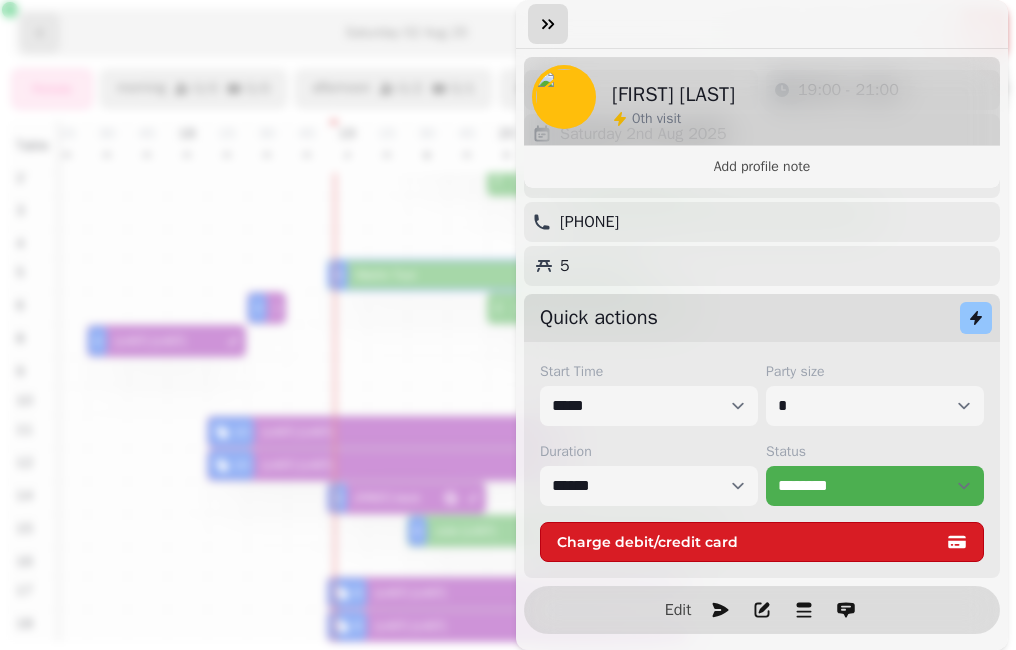 click 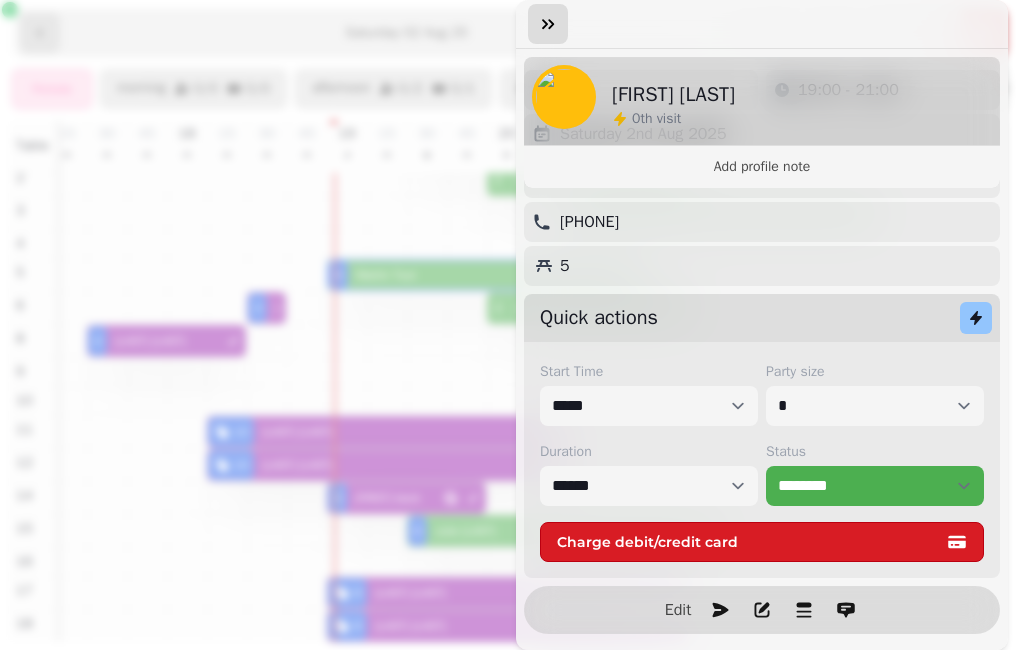 click 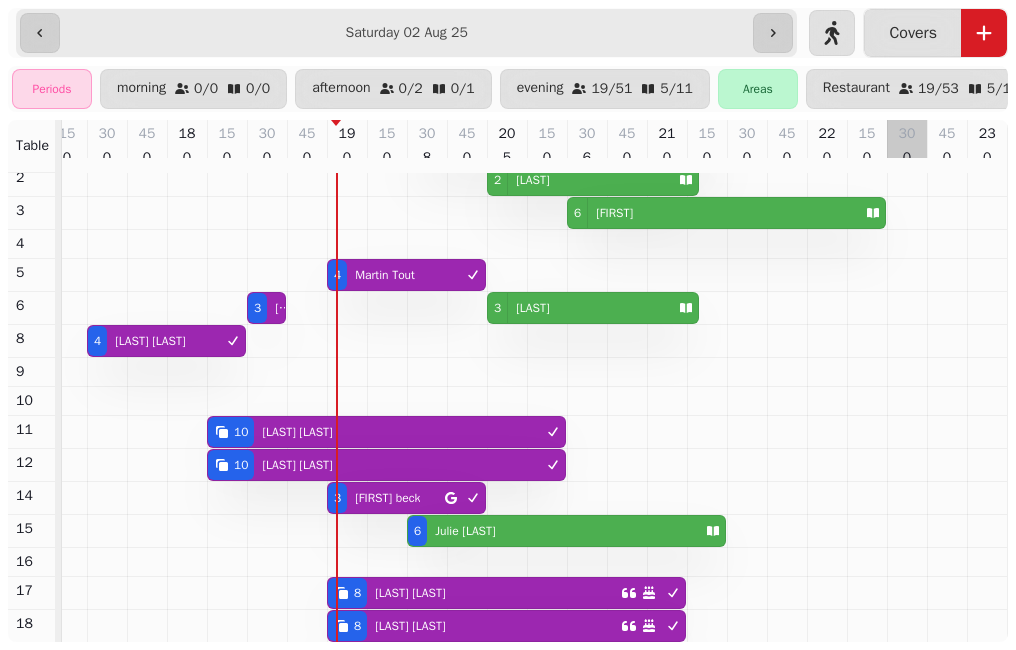 scroll, scrollTop: 27, scrollLeft: 870, axis: both 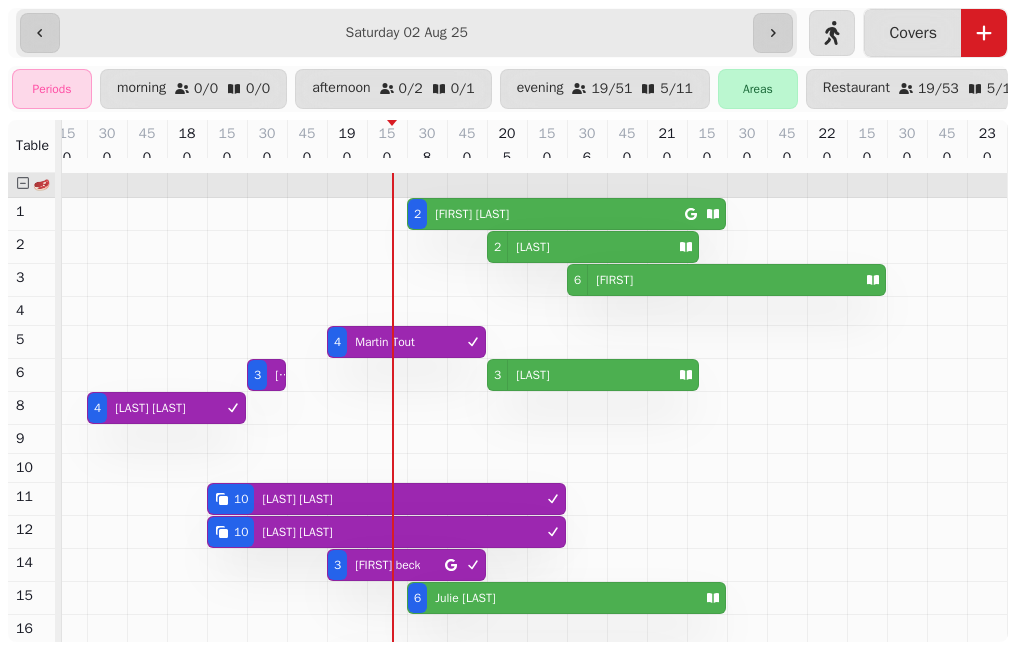 click on "Jody    Musgrave" at bounding box center [472, 214] 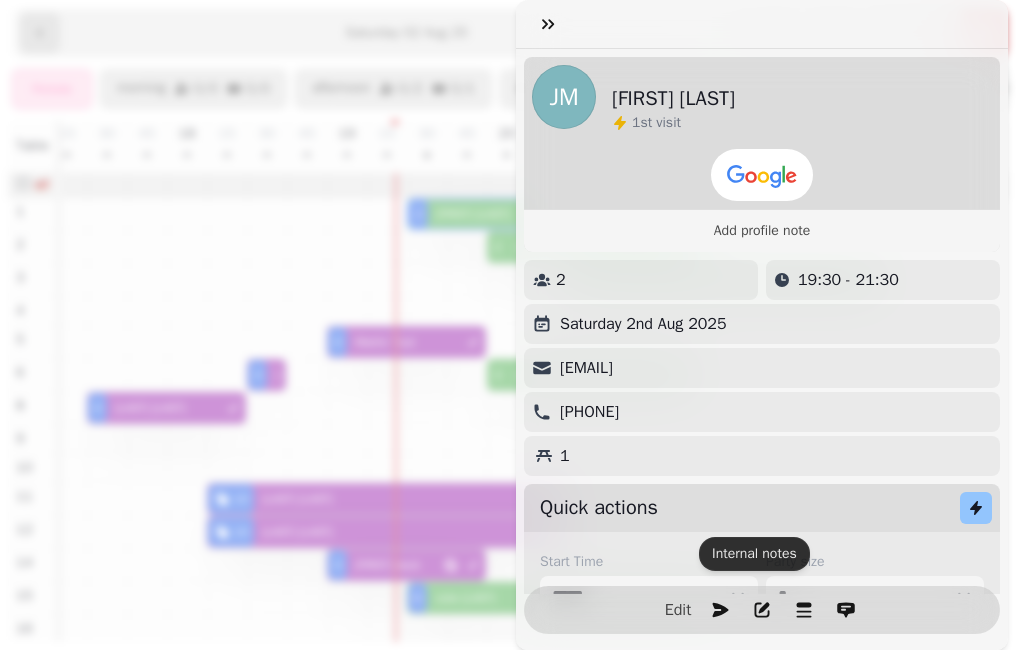 scroll, scrollTop: 205, scrollLeft: 0, axis: vertical 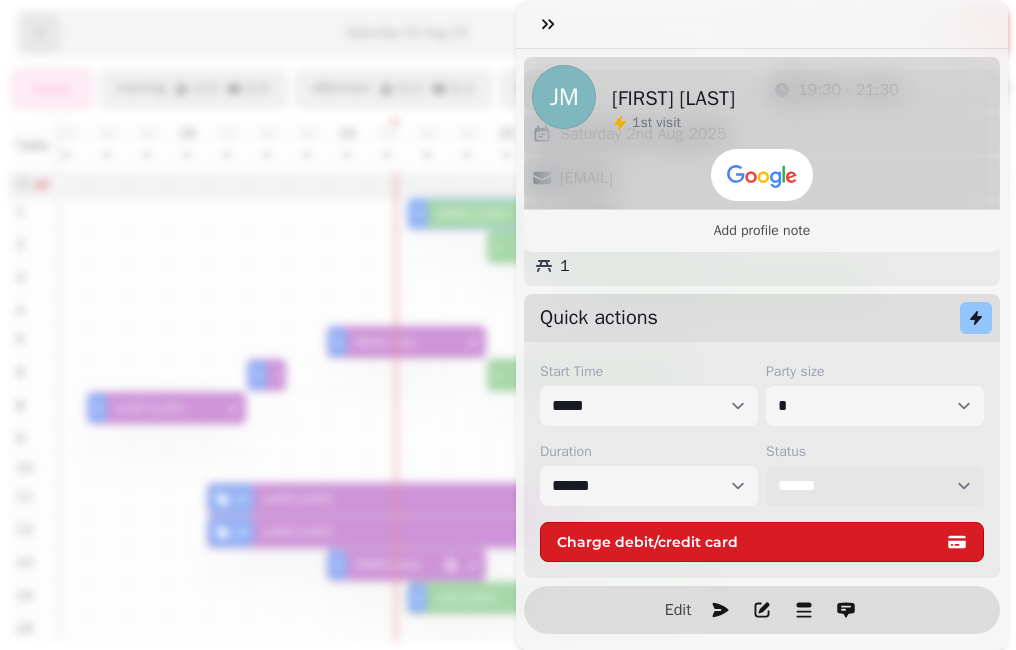 click on "**********" at bounding box center [875, 486] 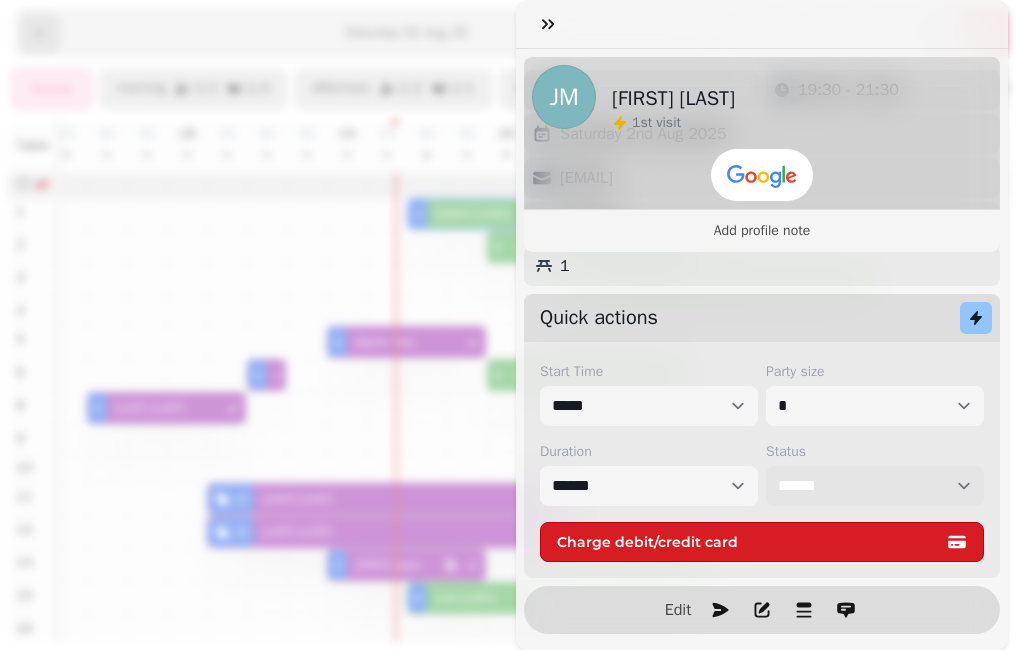 select on "********" 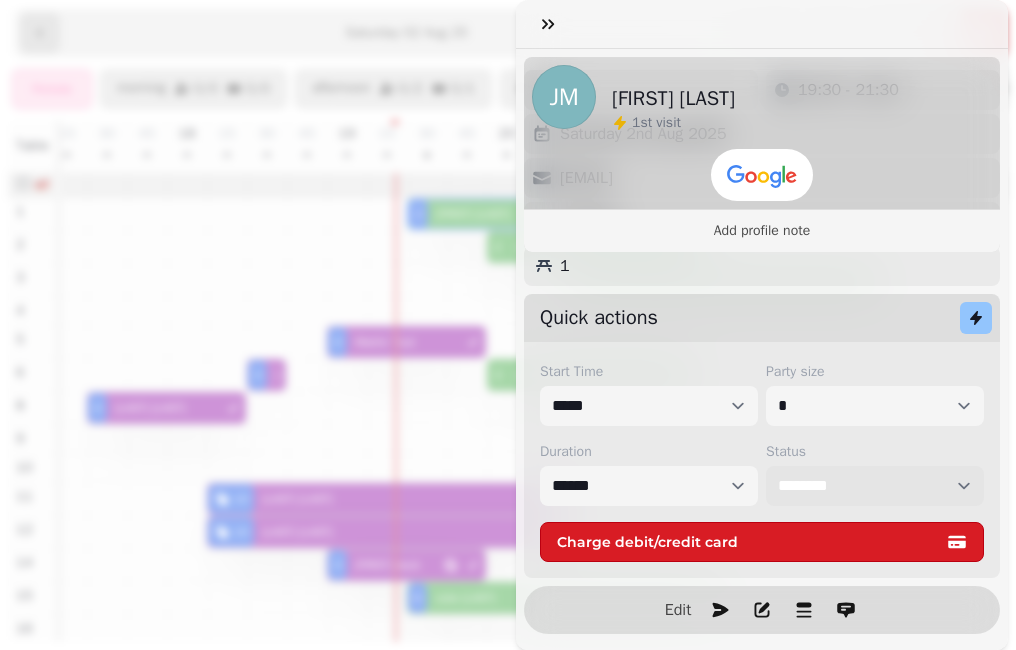 click on "**********" at bounding box center (875, 486) 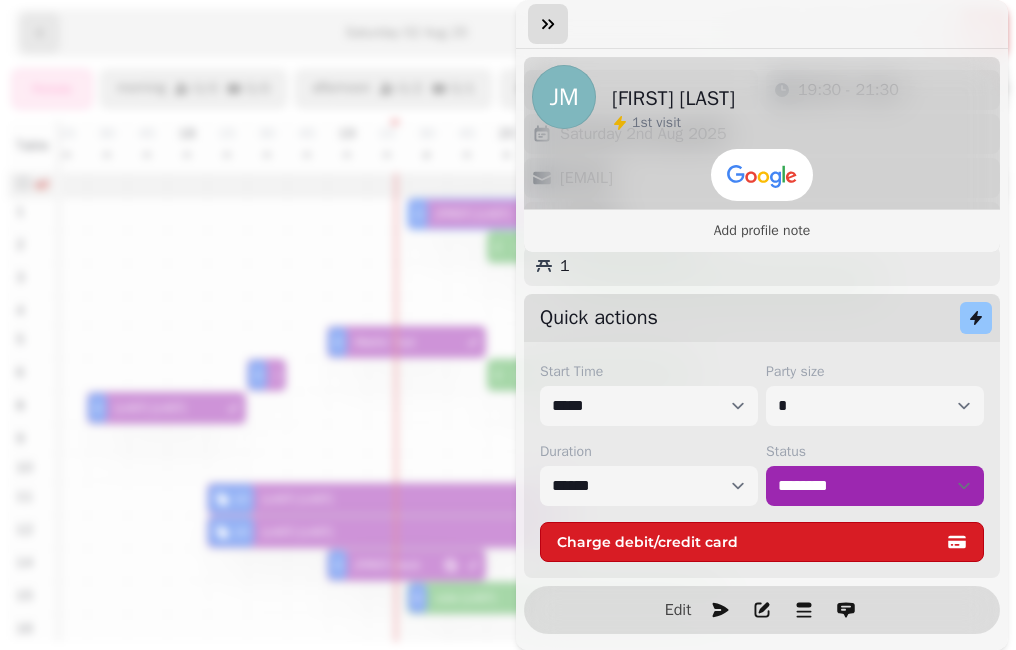 click 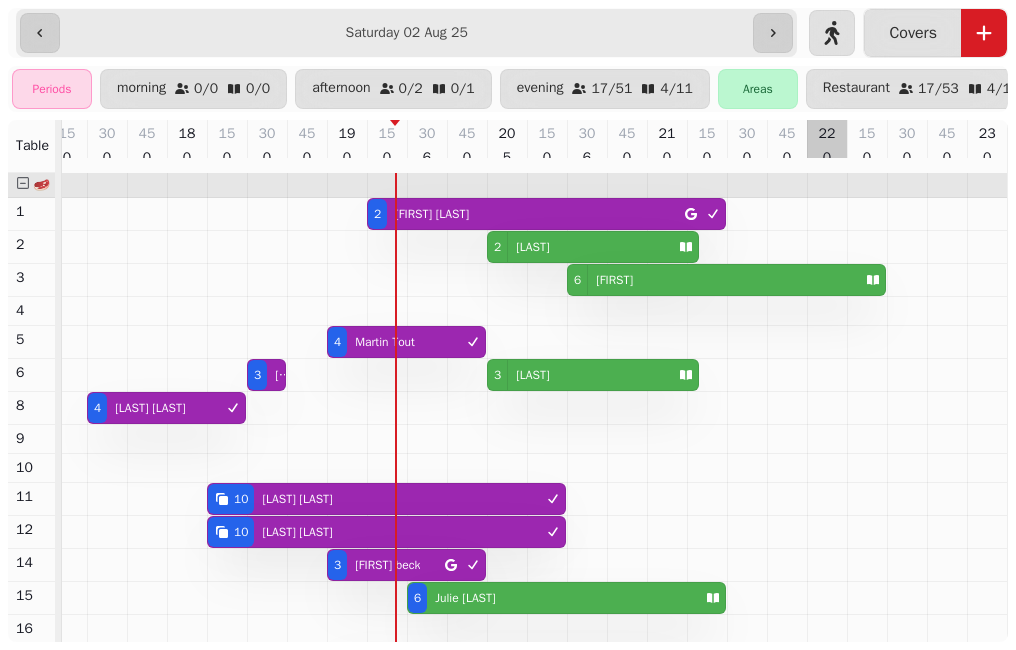 scroll, scrollTop: 219, scrollLeft: 870, axis: both 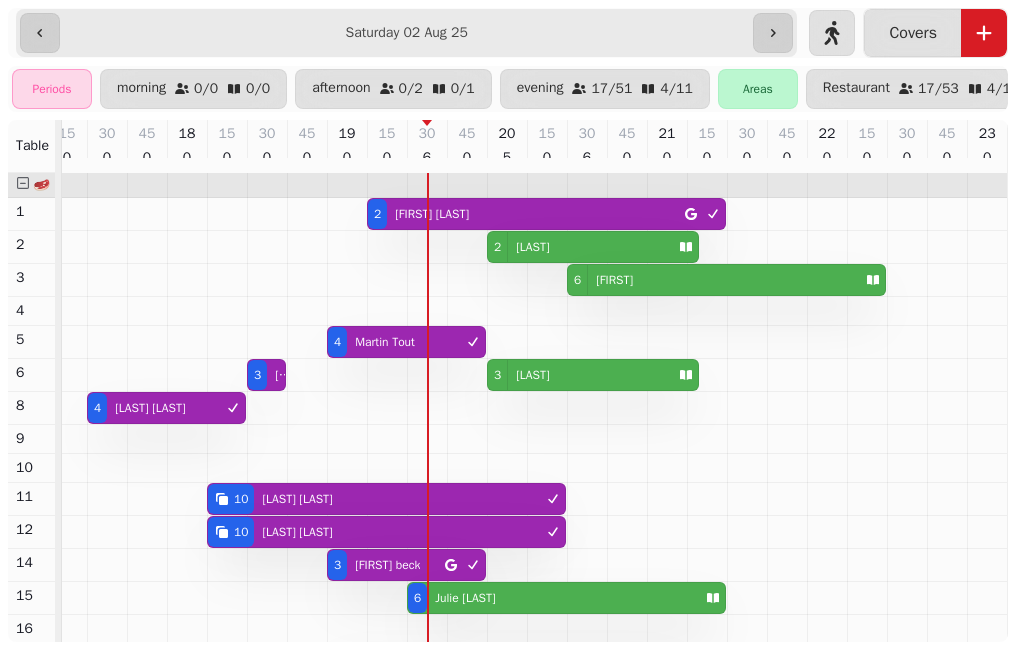 click on "Julie   Whitfield" at bounding box center (465, 598) 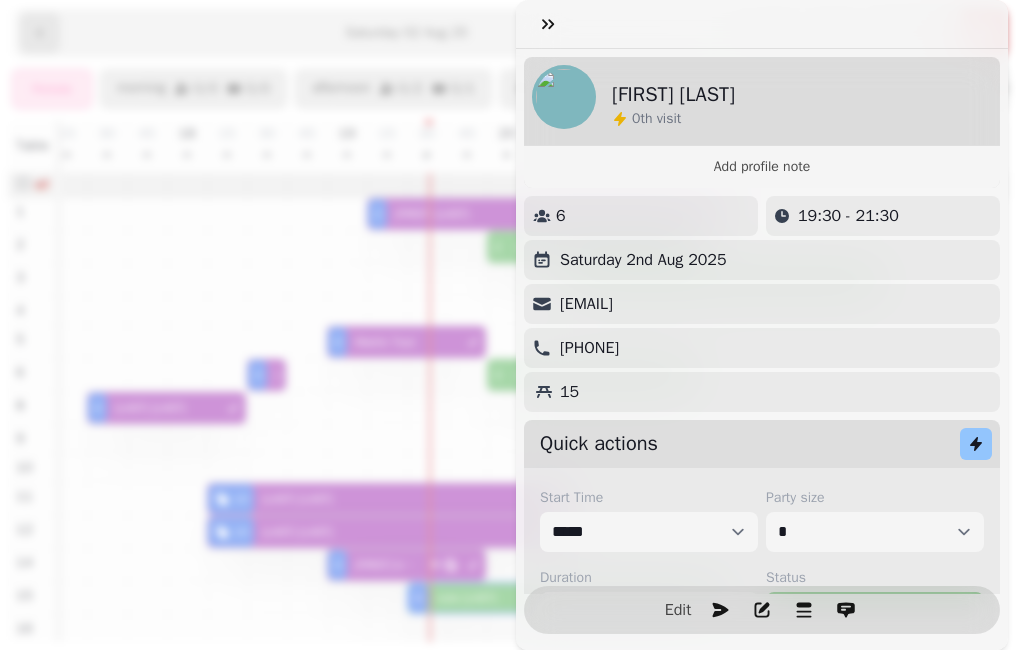 scroll, scrollTop: 80, scrollLeft: 0, axis: vertical 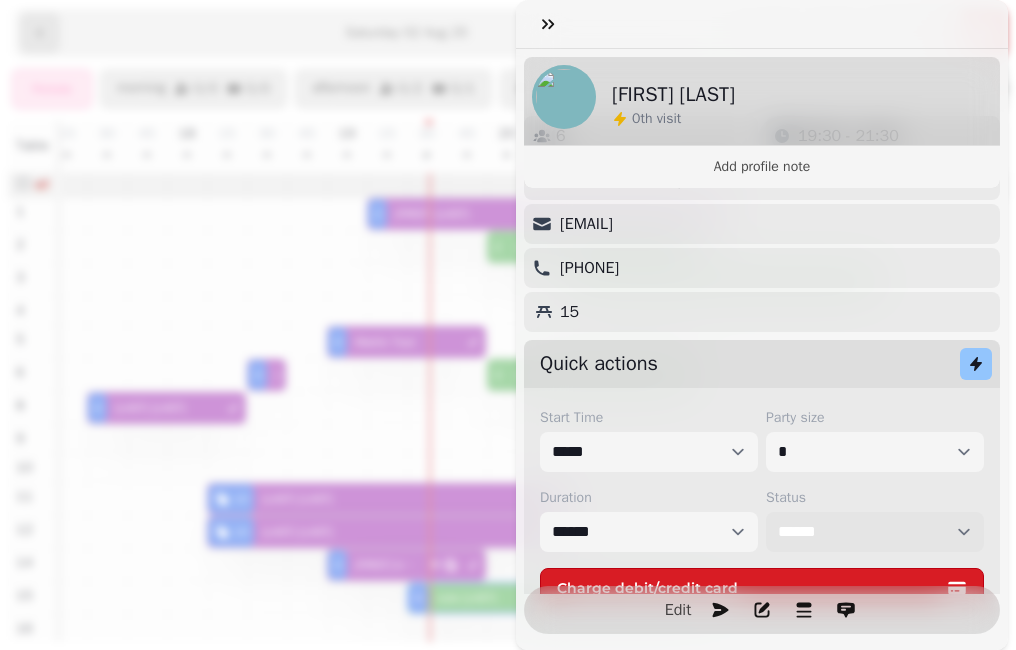 click on "**********" at bounding box center [875, 532] 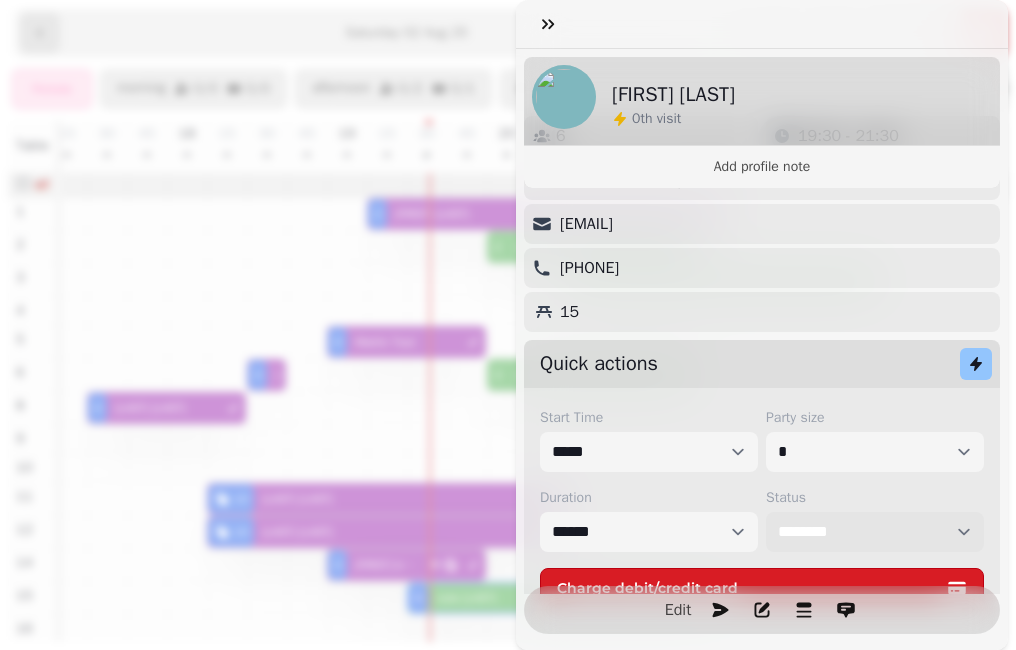click on "**********" at bounding box center (875, 532) 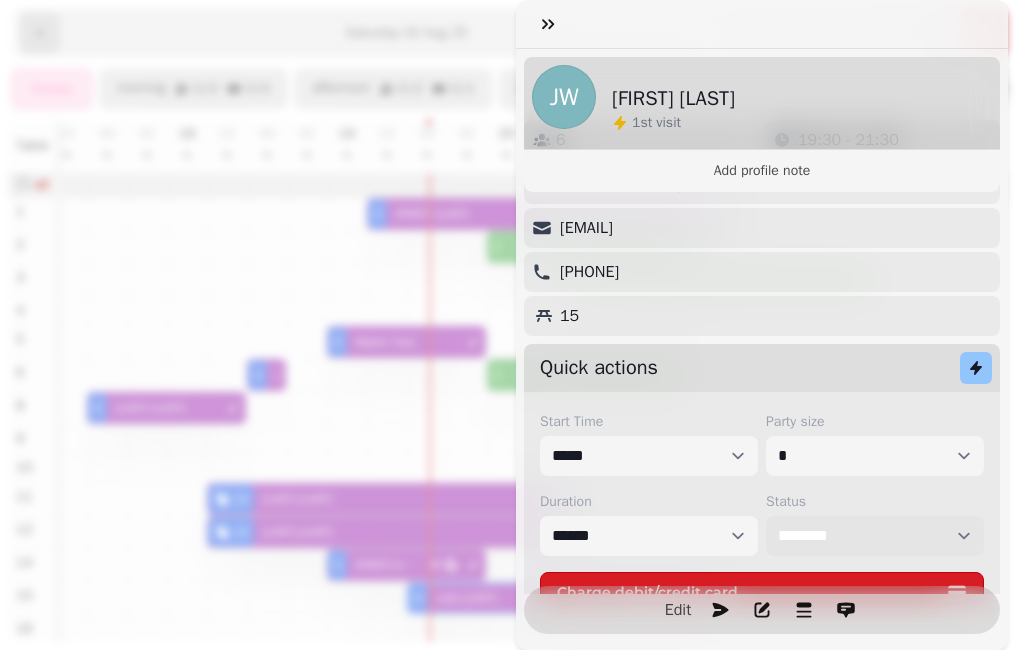 scroll, scrollTop: 84, scrollLeft: 0, axis: vertical 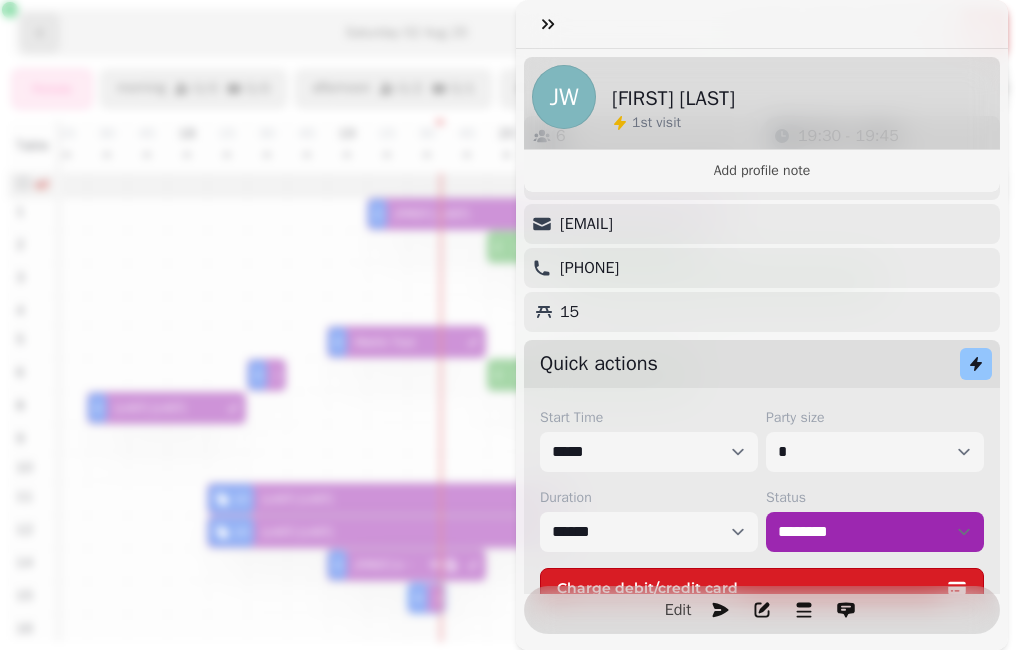 click 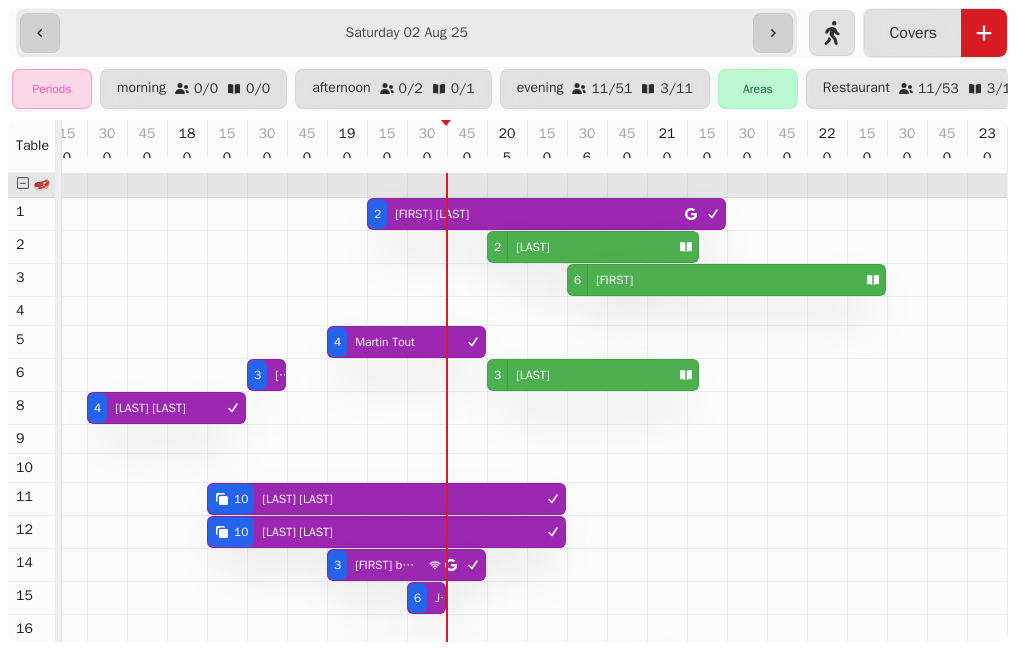 scroll, scrollTop: 100, scrollLeft: 870, axis: both 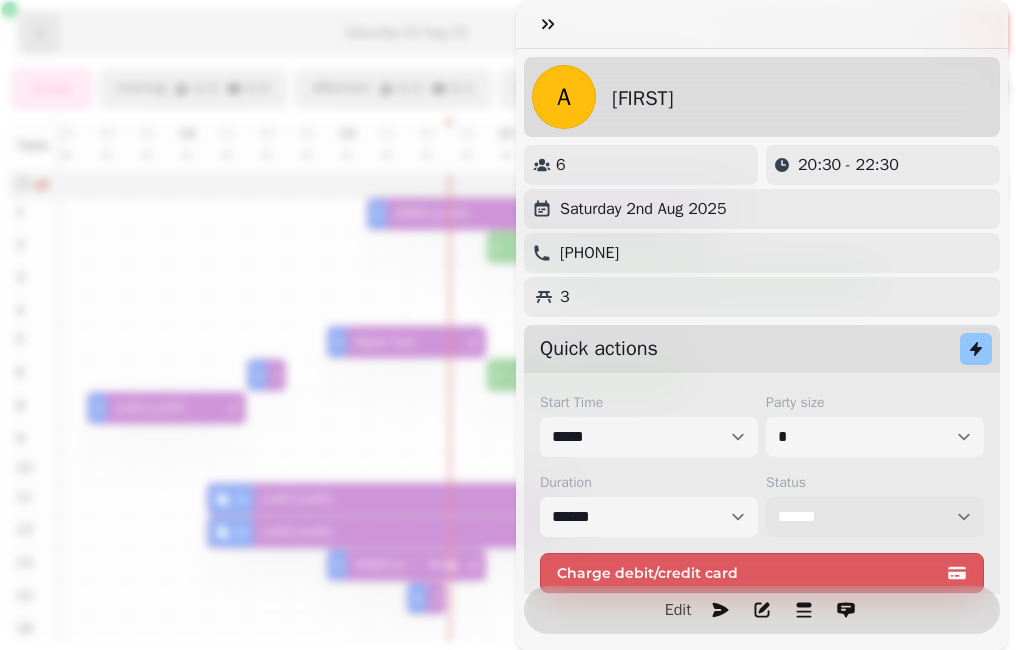 click on "**********" at bounding box center [875, 517] 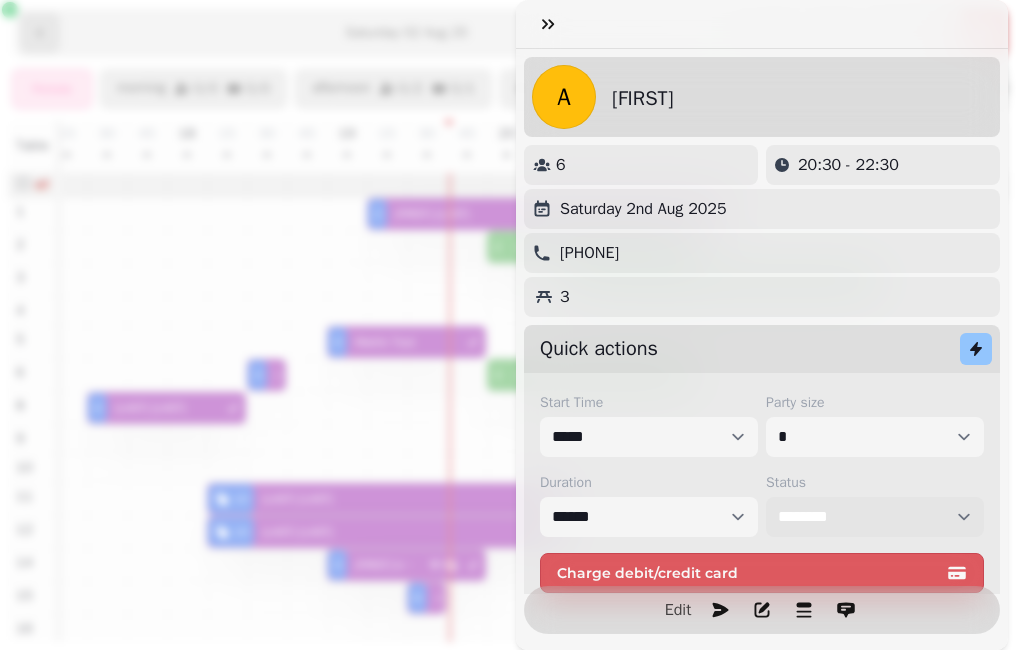 click on "**********" at bounding box center (875, 517) 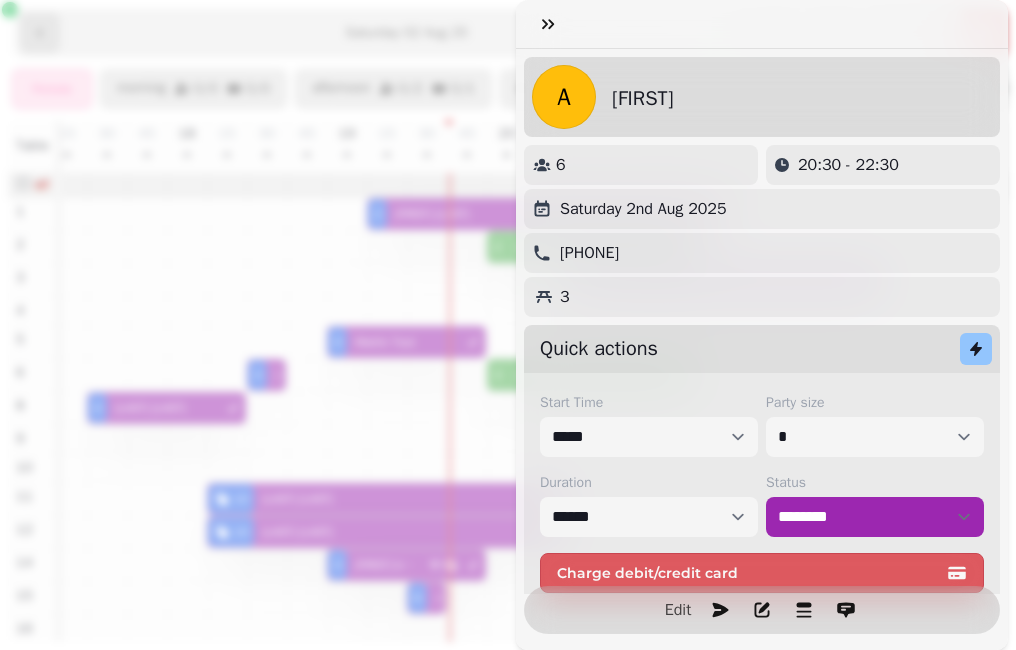 click 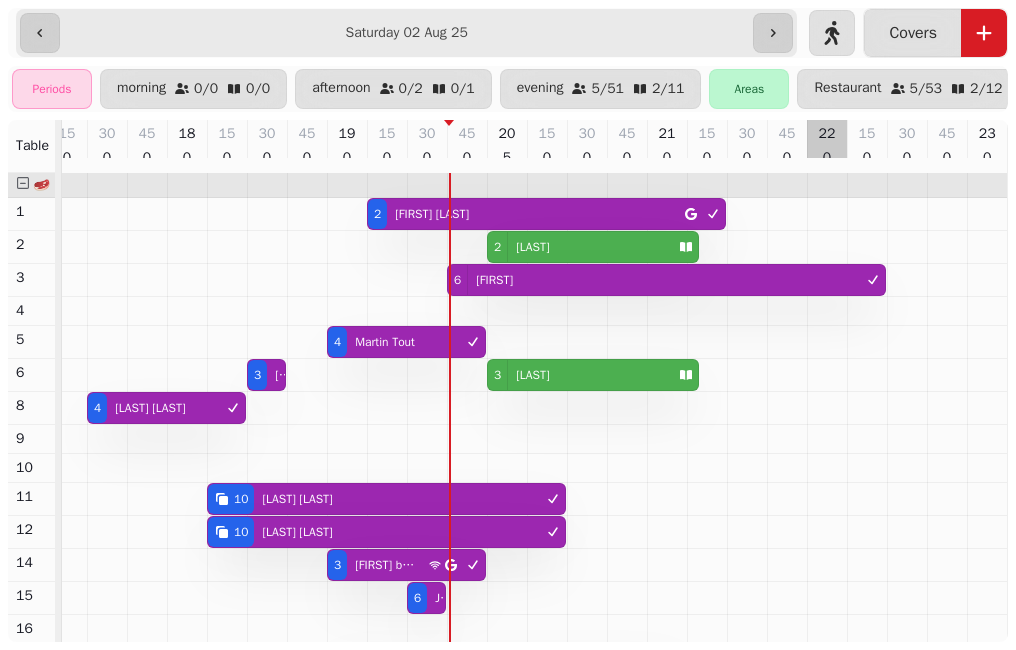 scroll, scrollTop: 267, scrollLeft: 870, axis: both 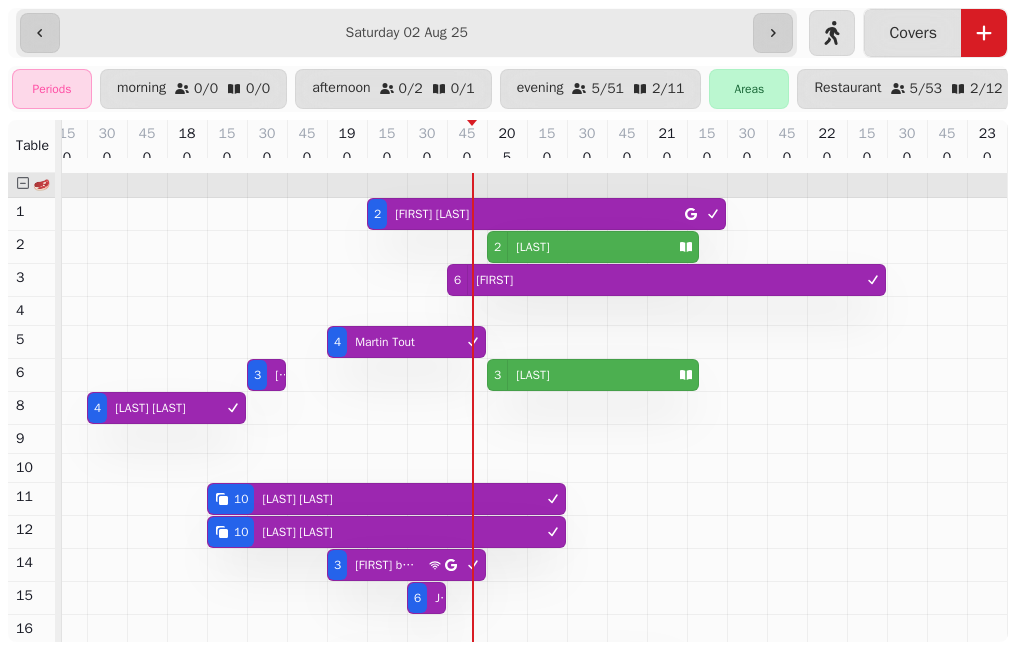click on "2 Adele" at bounding box center [579, 247] 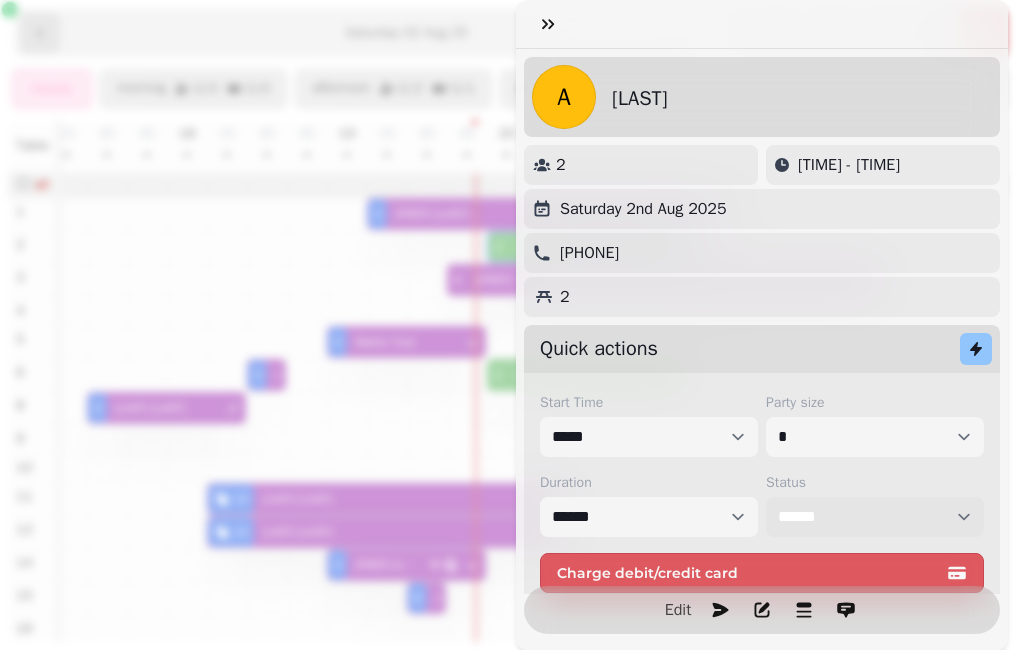 click on "**********" at bounding box center [875, 517] 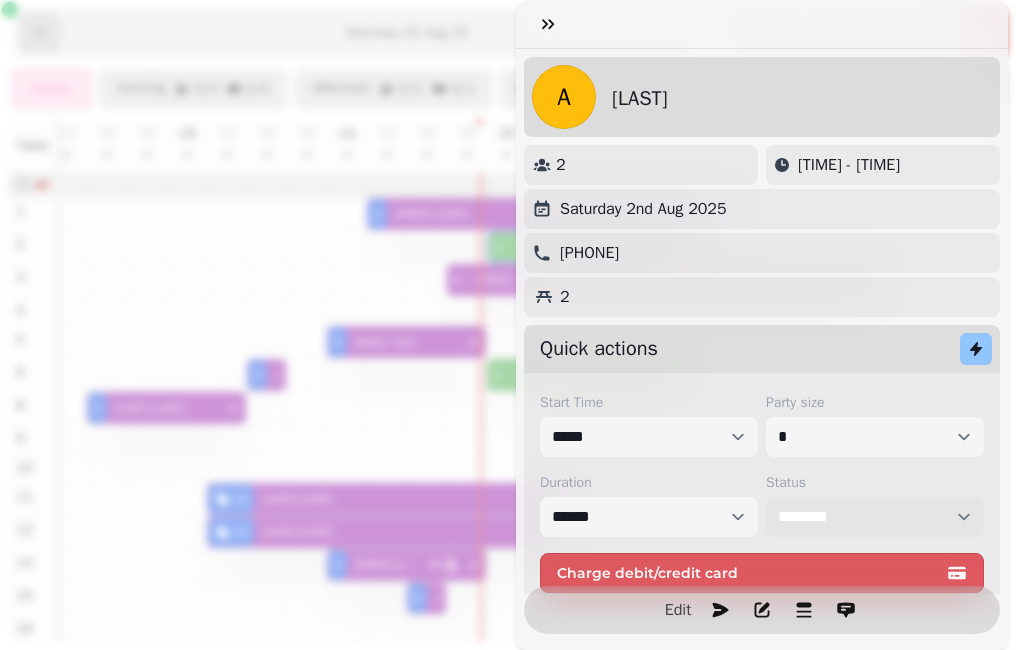 click on "**********" at bounding box center [875, 517] 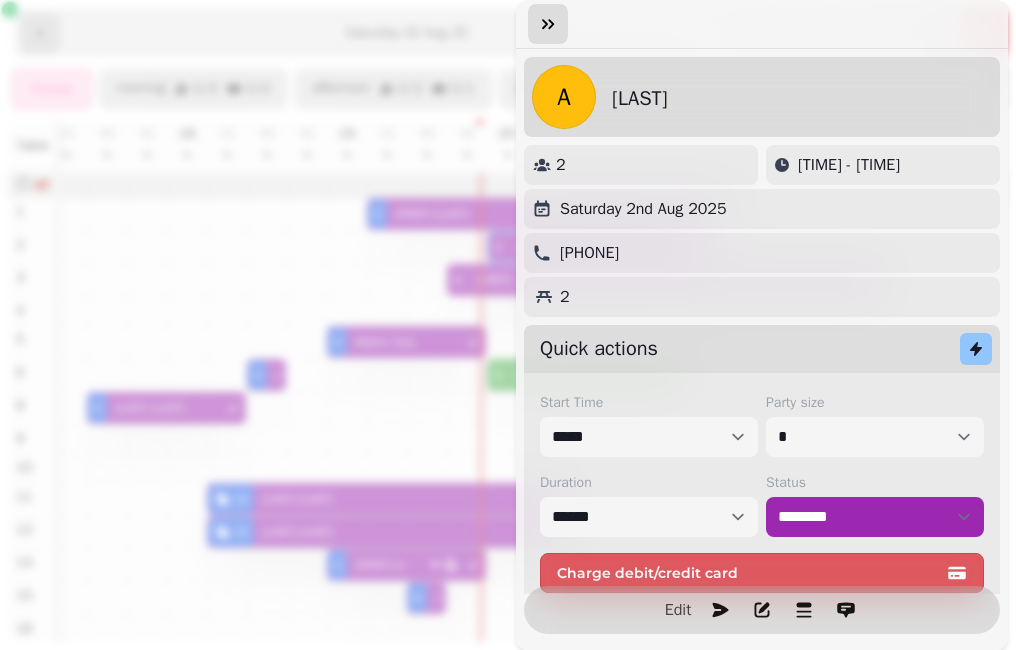 click 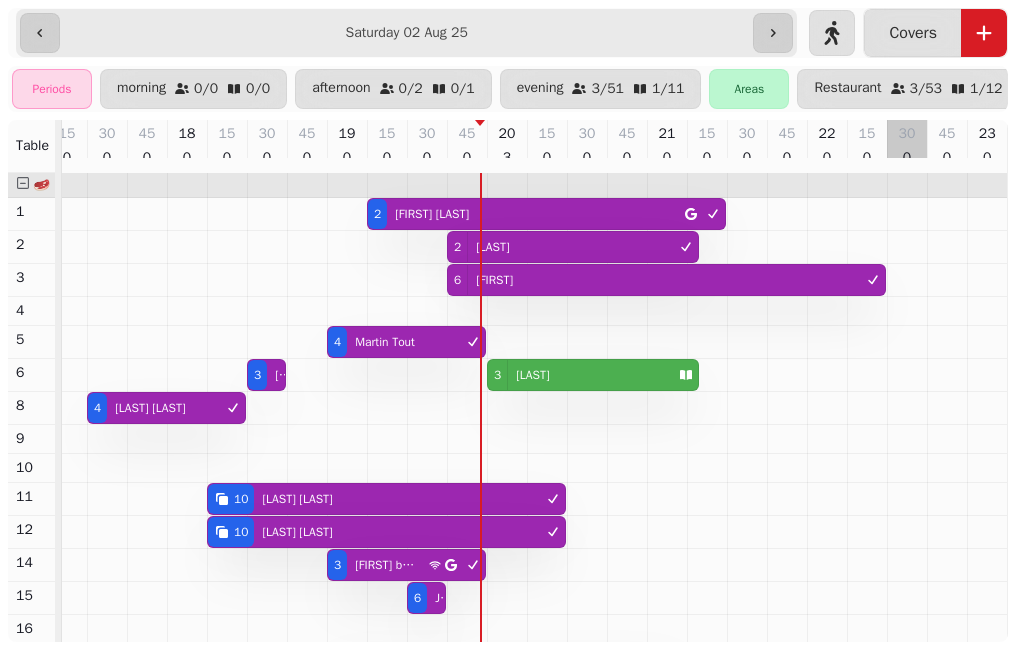 scroll, scrollTop: 185, scrollLeft: 870, axis: both 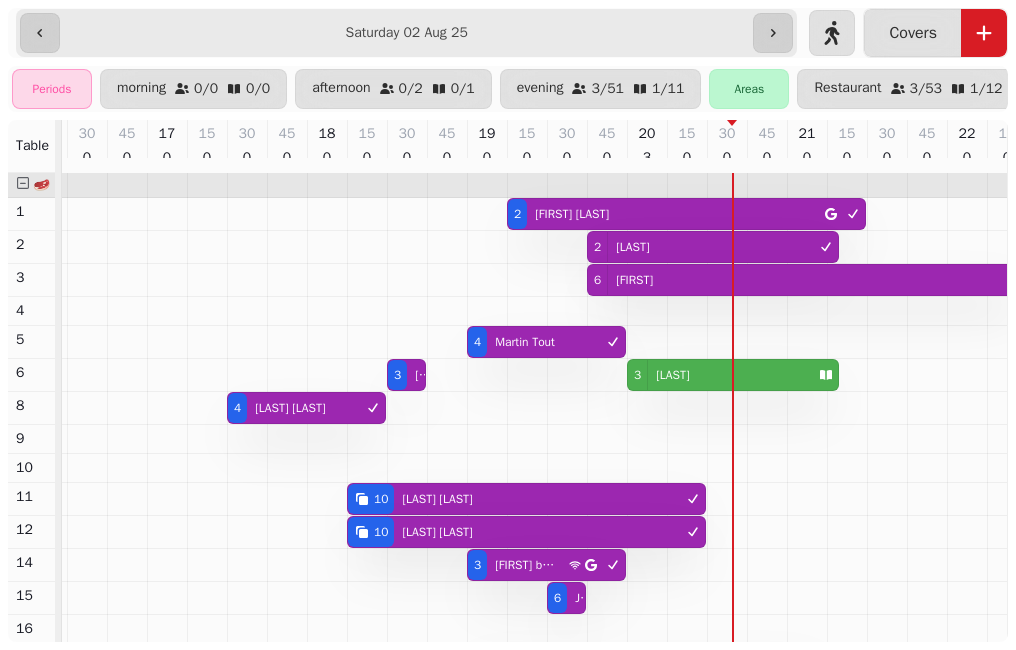 click on "[LAST]" at bounding box center [668, 375] 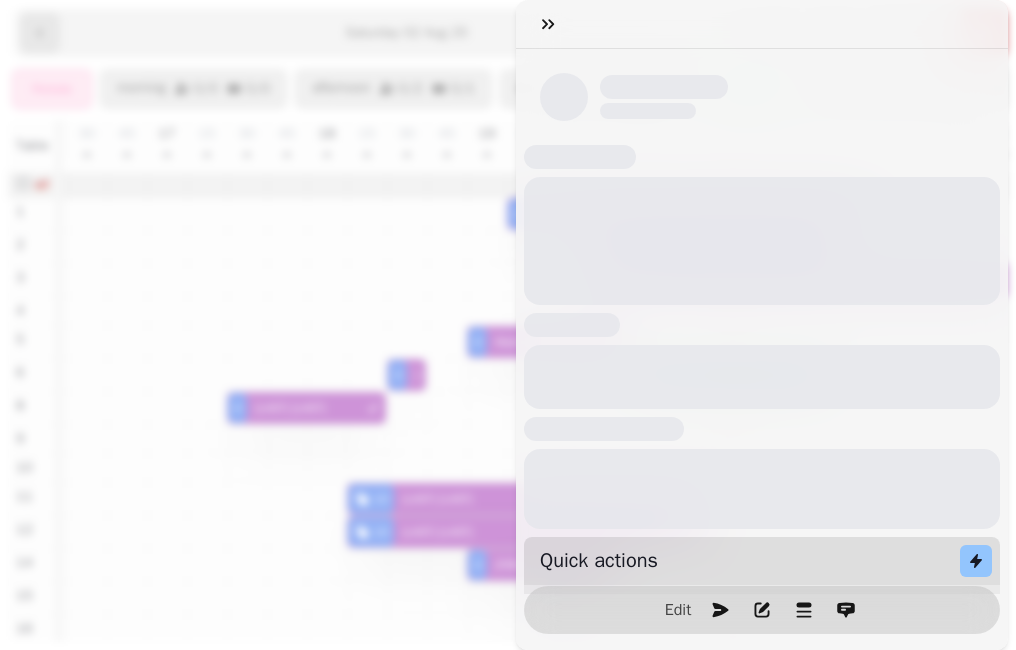 scroll, scrollTop: 0, scrollLeft: 870, axis: horizontal 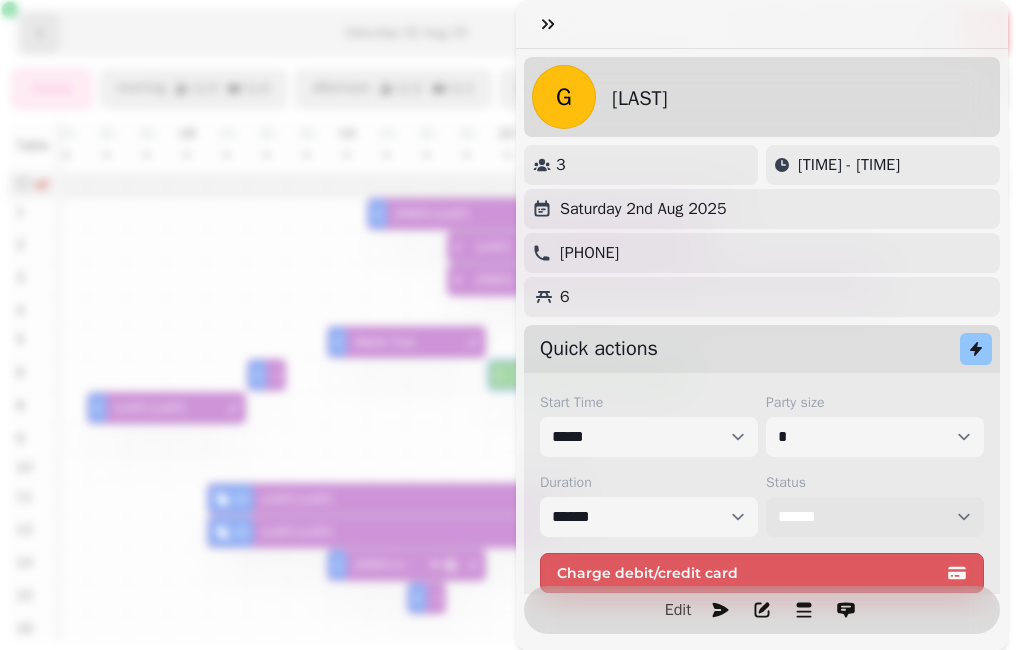 click on "**********" at bounding box center (875, 517) 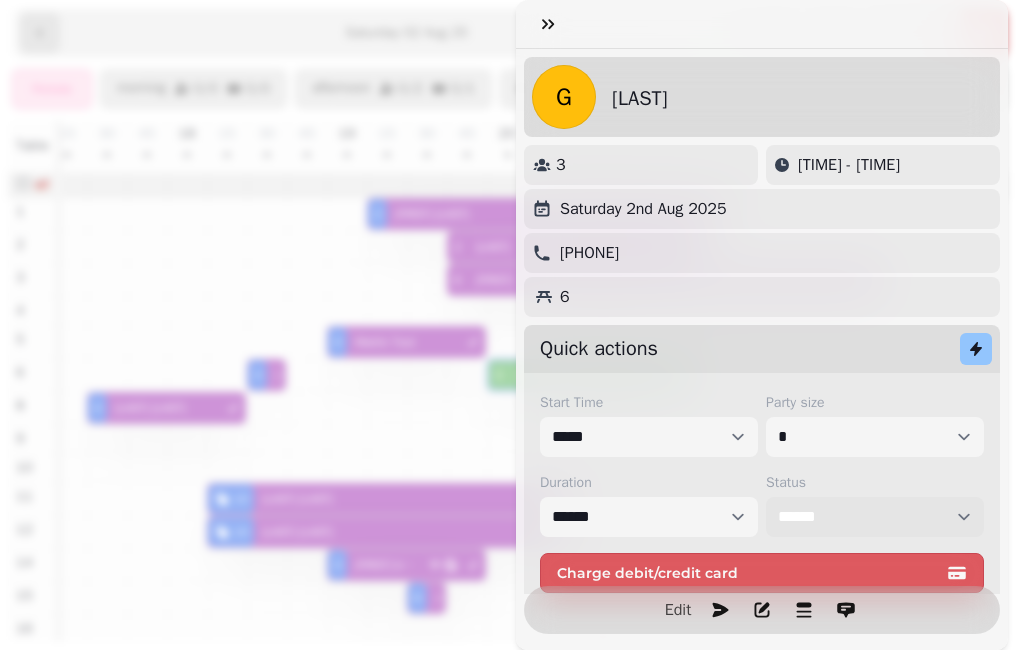 select on "********" 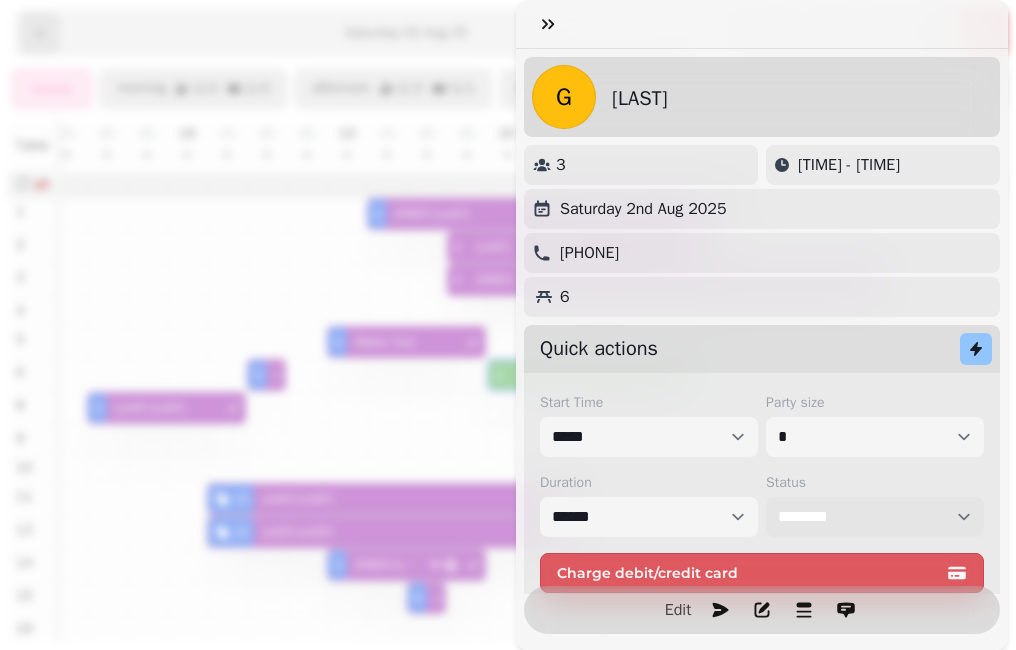 click on "**********" at bounding box center (875, 517) 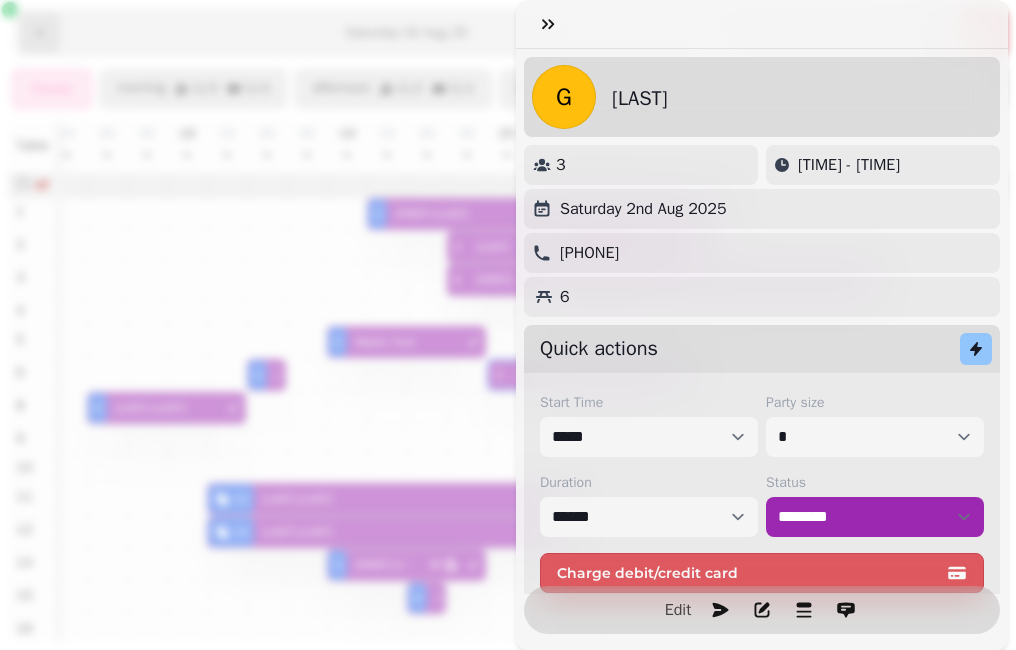 drag, startPoint x: 549, startPoint y: 20, endPoint x: 997, endPoint y: 18, distance: 448.00446 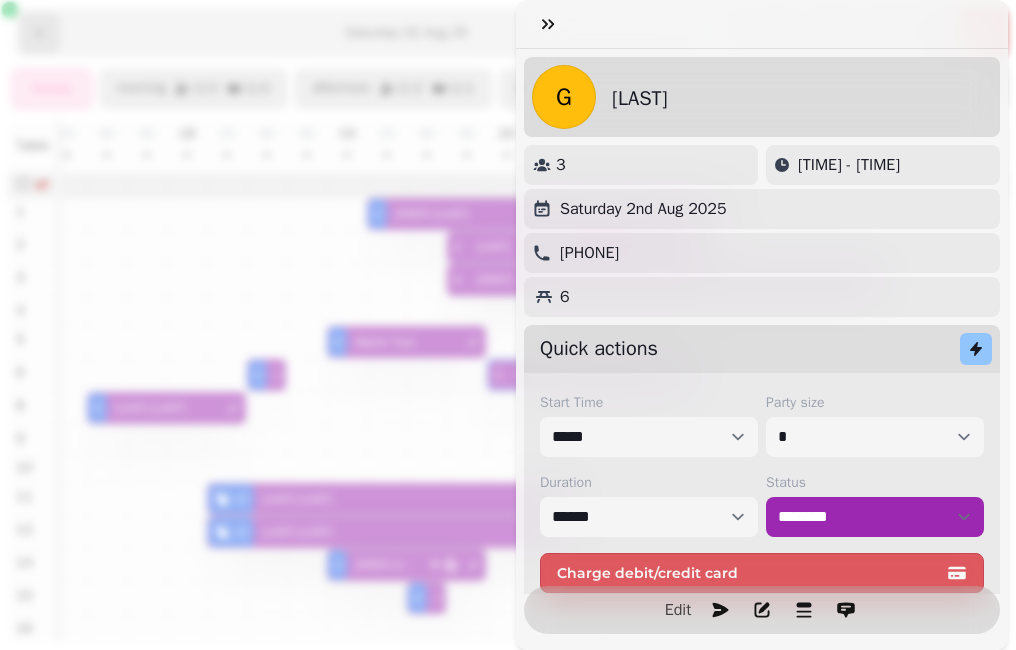 type 